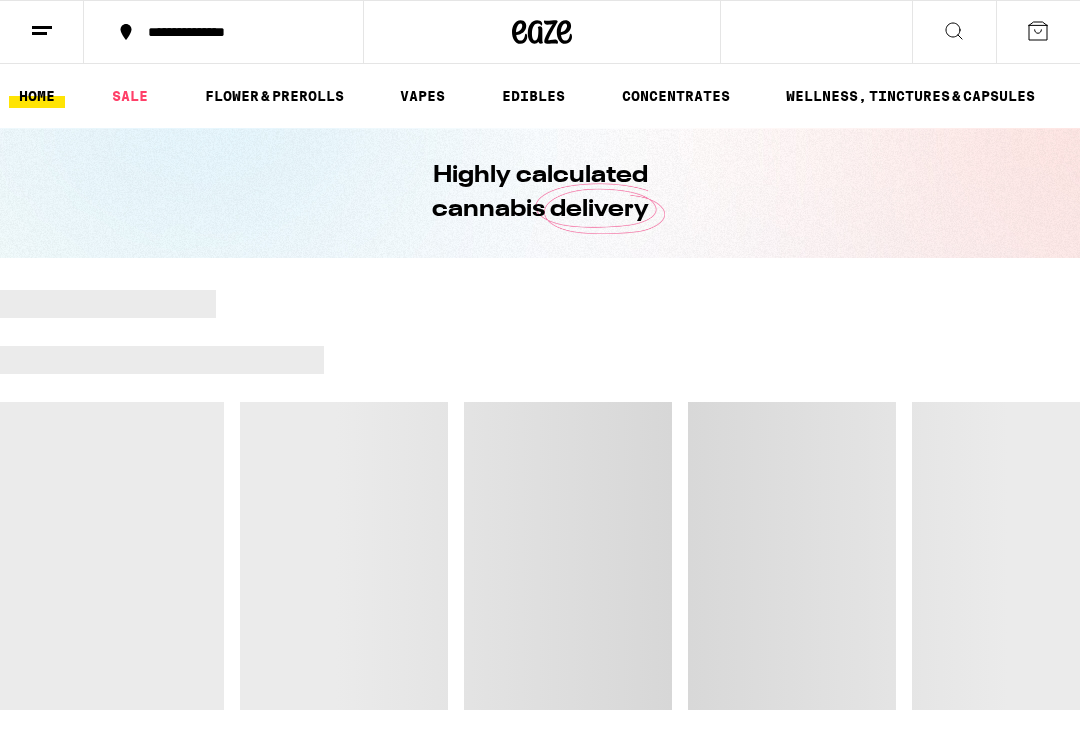 scroll, scrollTop: 0, scrollLeft: 0, axis: both 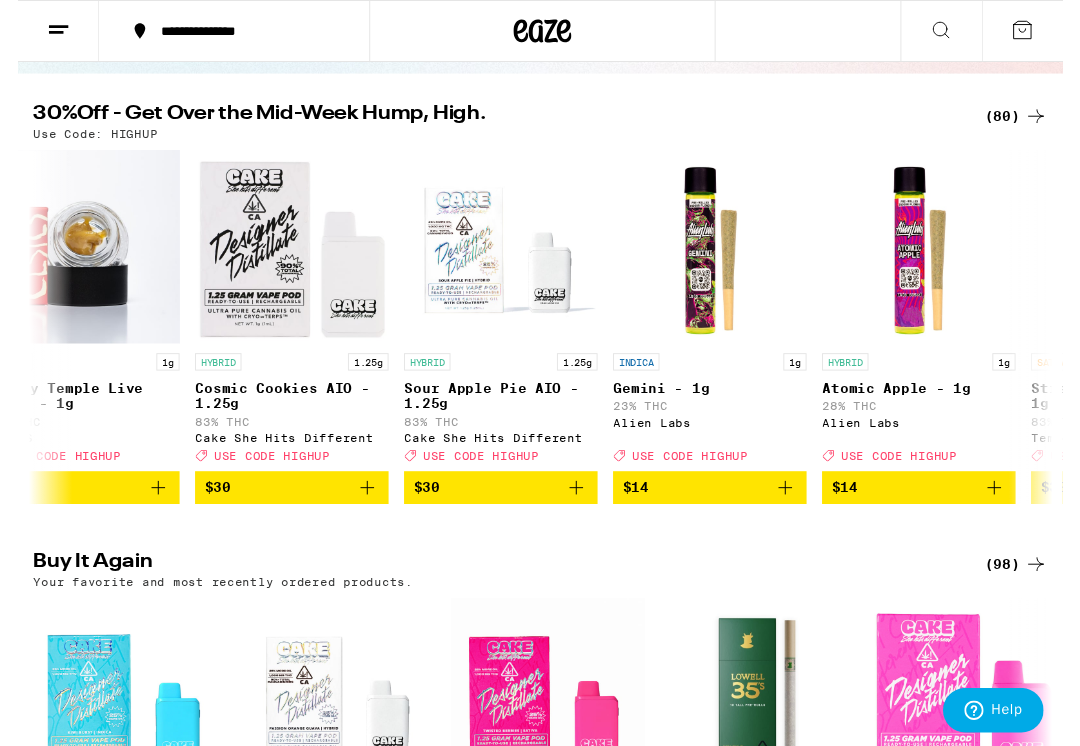 click 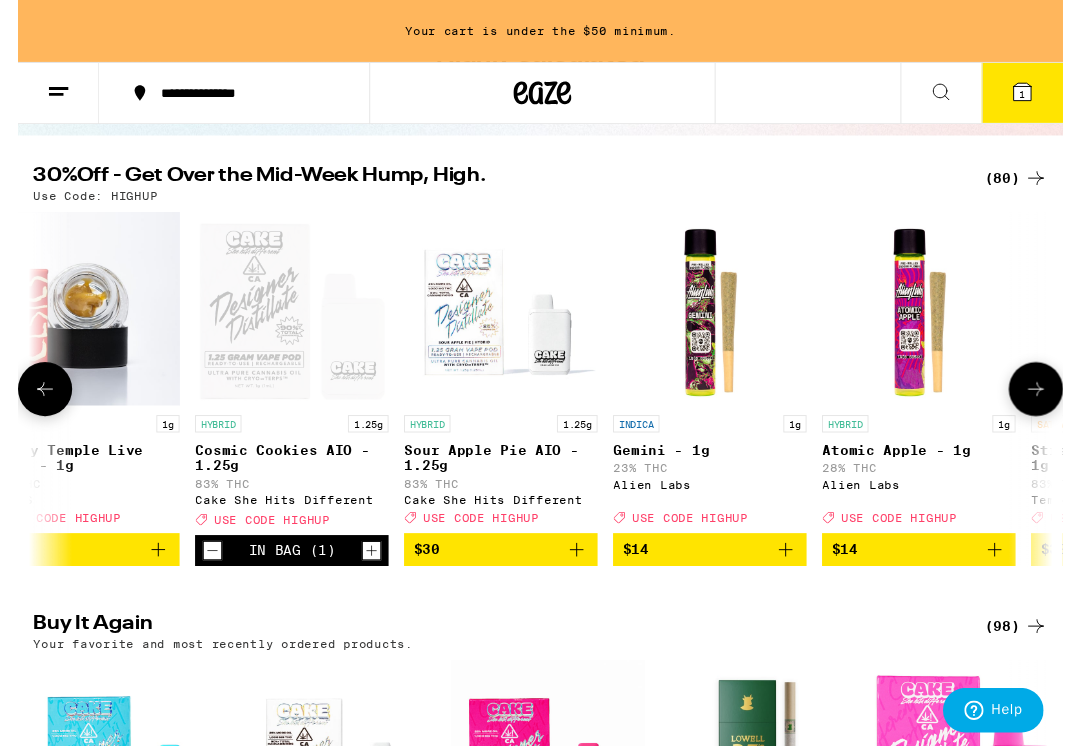 click 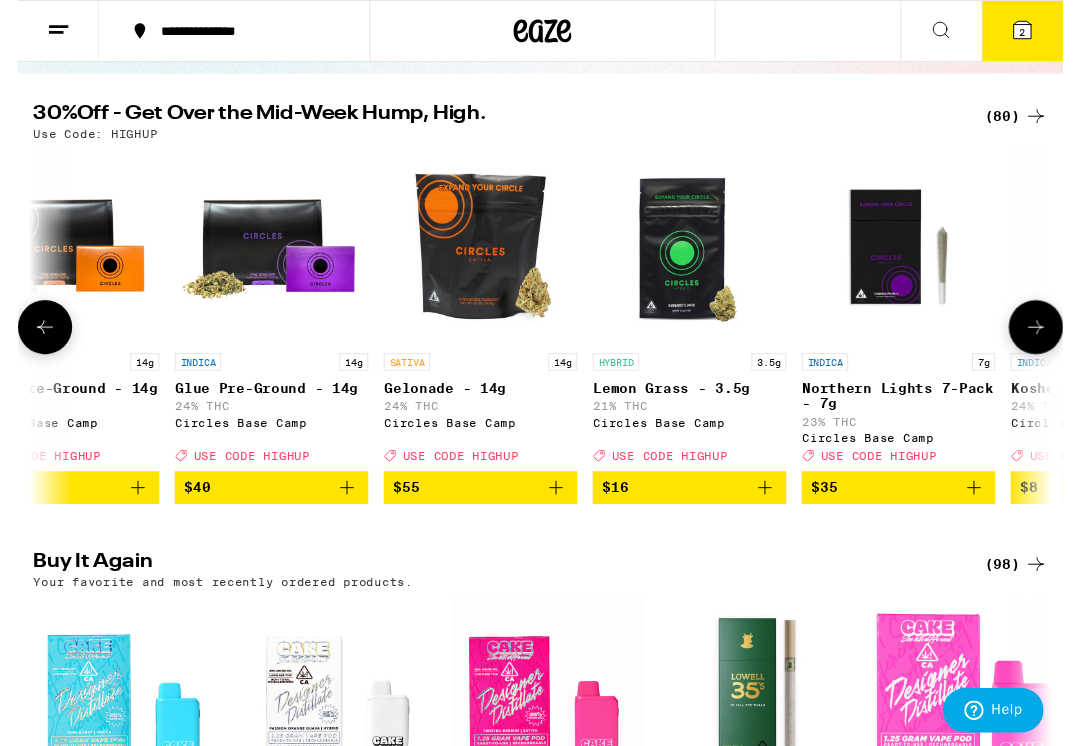 scroll, scrollTop: 0, scrollLeft: 13748, axis: horizontal 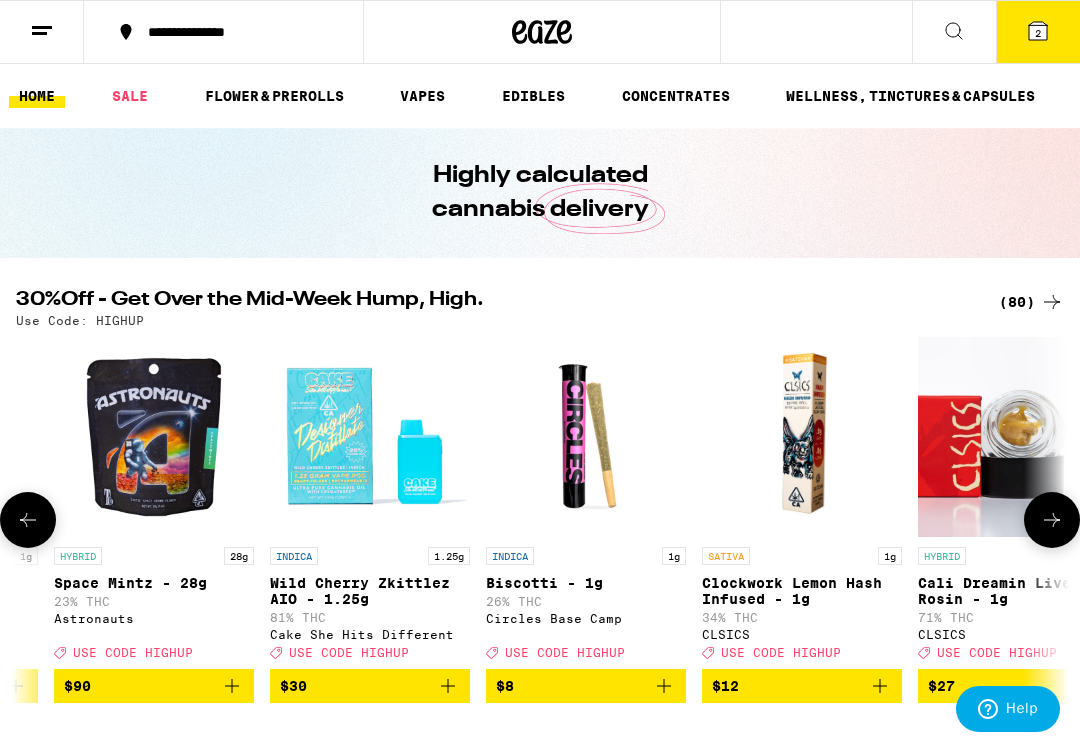 click 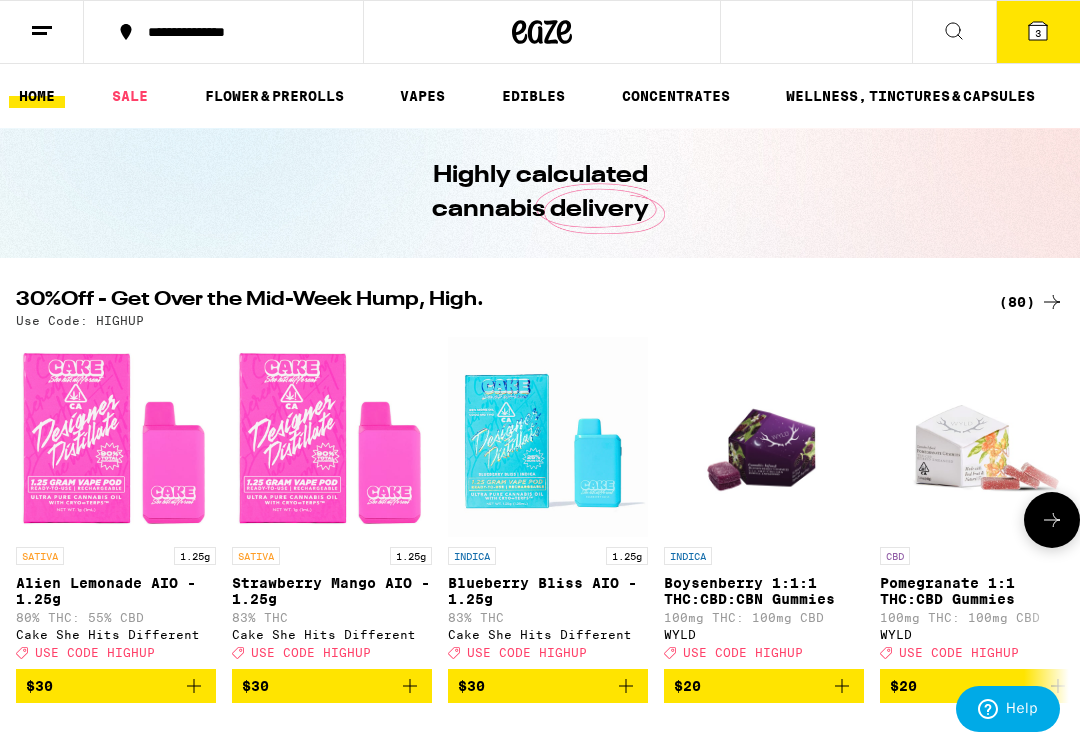 scroll, scrollTop: 0, scrollLeft: 0, axis: both 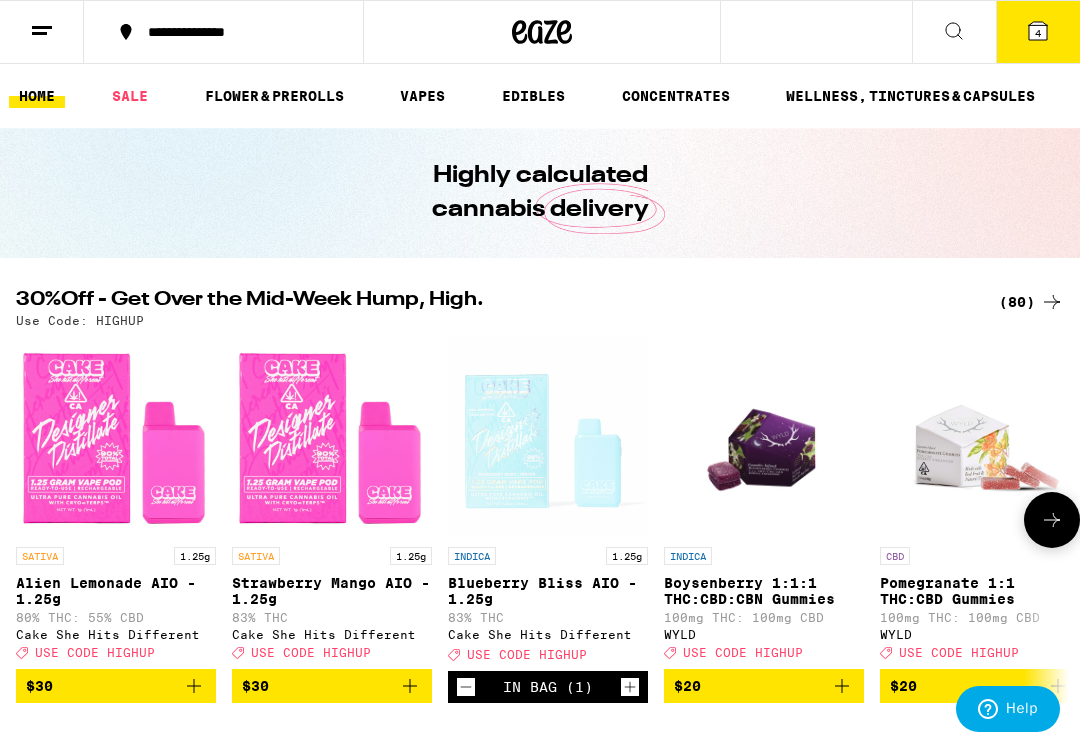 click 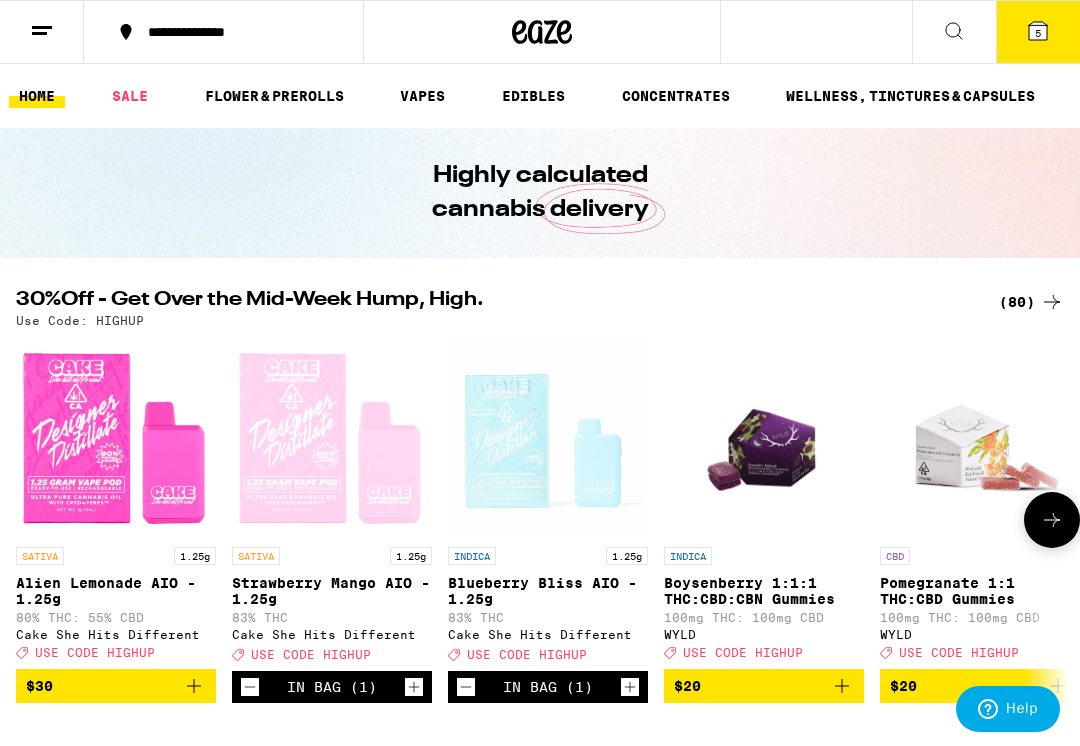 click 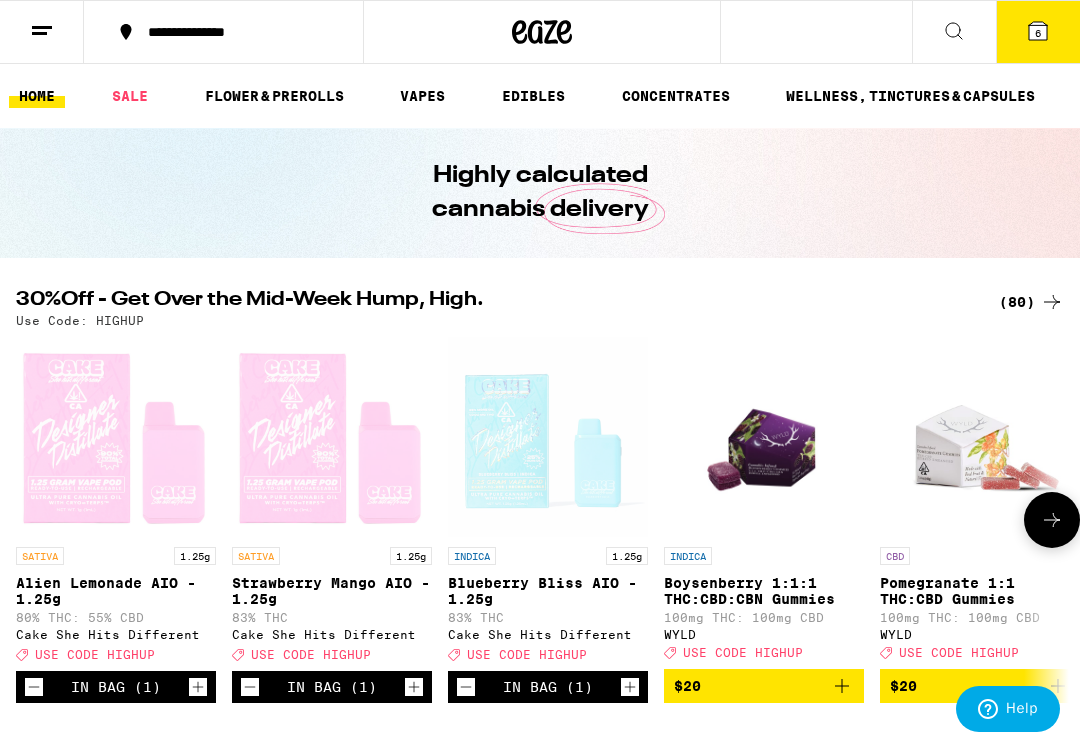 click 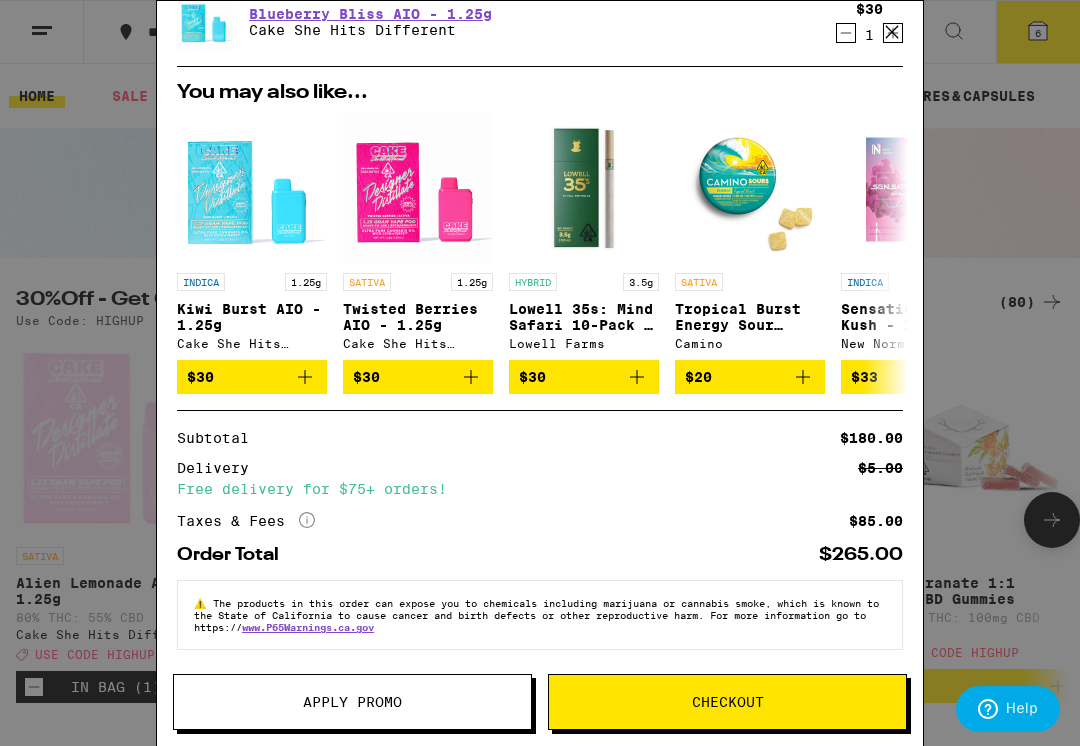 scroll, scrollTop: 453, scrollLeft: 0, axis: vertical 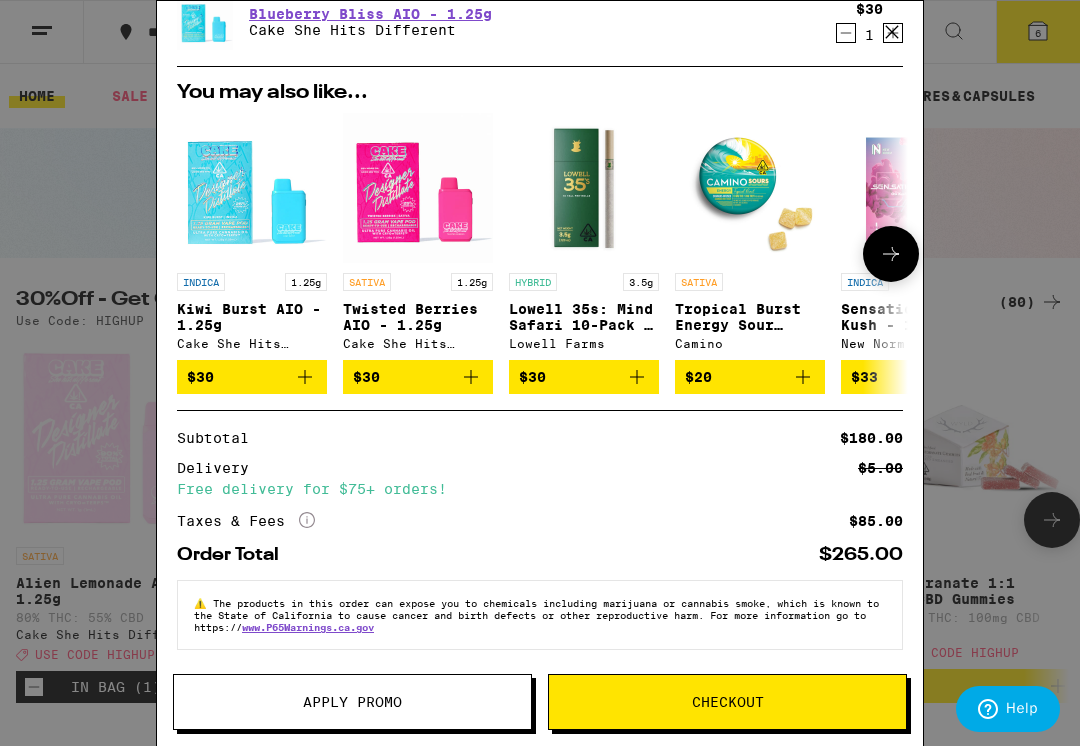 click 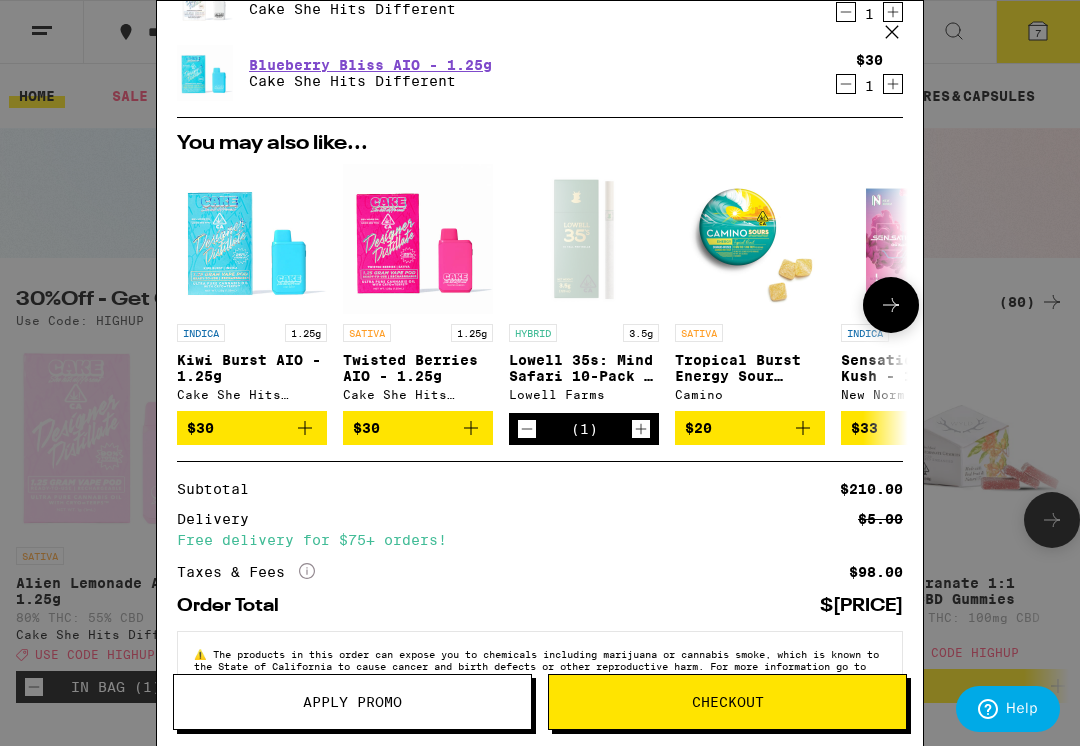 click 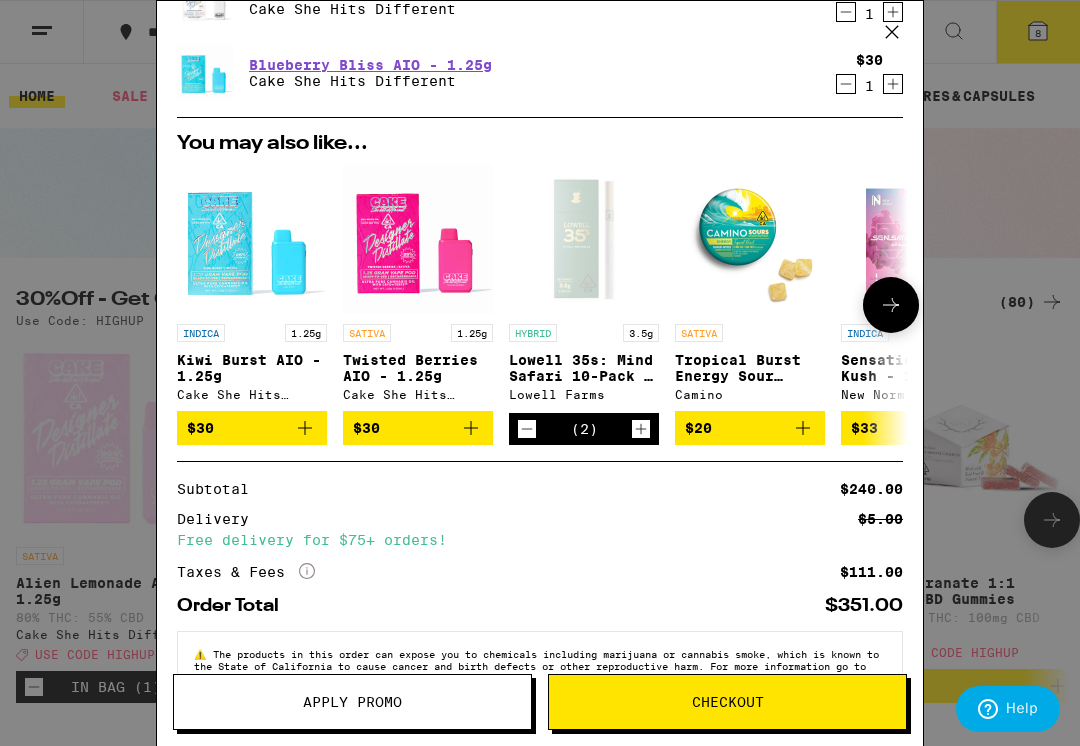 click on "Your Cart Lowell 35s: Mind Safari 10-Pack - 3.5g Lowell Farms $[PRICE] 2 Cosmic Cookies AIO - 1.25g Cake She Hits Different $[PRICE] 1 Alien Lemonade AIO - 1.25g Cake She Hits Different $[PRICE] 1 Strawberry Mango AIO - 1.25g Cake She Hits Different $[PRICE] 1 Wild Cherry Zkittlez AIO - 1.25g Cake She Hits Different $[PRICE] 1 Sour Apple Pie AIO - 1.25g Cake She Hits Different $[PRICE] 1 Blueberry Bliss AIO - 1.25g Cake She Hits Different $[PRICE] 1 You may also like... INDICA 1.25g Kiwi Burst AIO - 1.25g Cake She Hits Different $[PRICE] SATIVA 1.25g Twisted Berries AIO - 1.25g Cake She Hits Different $[PRICE] HYBRID 3.5g Lowell 35s: Mind Safari 10-Pack - 3.5g Lowell Farms (2) SATIVA Tropical Burst Energy Sour Gummies Camino $[PRICE] INDICA 1g Sensation: OG Kush - 1g New Norm $[PRICE] SATIVA 1g Blue Dream AIO - 1g STIIIZY $[PRICE] HYBRID Freshly Squeezed Recover Sour Gummies Camino $[PRICE] CBD Orchard Peach 1:1 Balance Sours Gummies Camino $[PRICE] SATIVA Protab 100: Sativa - 100mg LEVEL $[PRICE] SATIVA Watermelon Spritz Uplifting Sour Gummies Camino $[PRICE] Subtotal $[PRICE] Delivery" at bounding box center [540, 373] 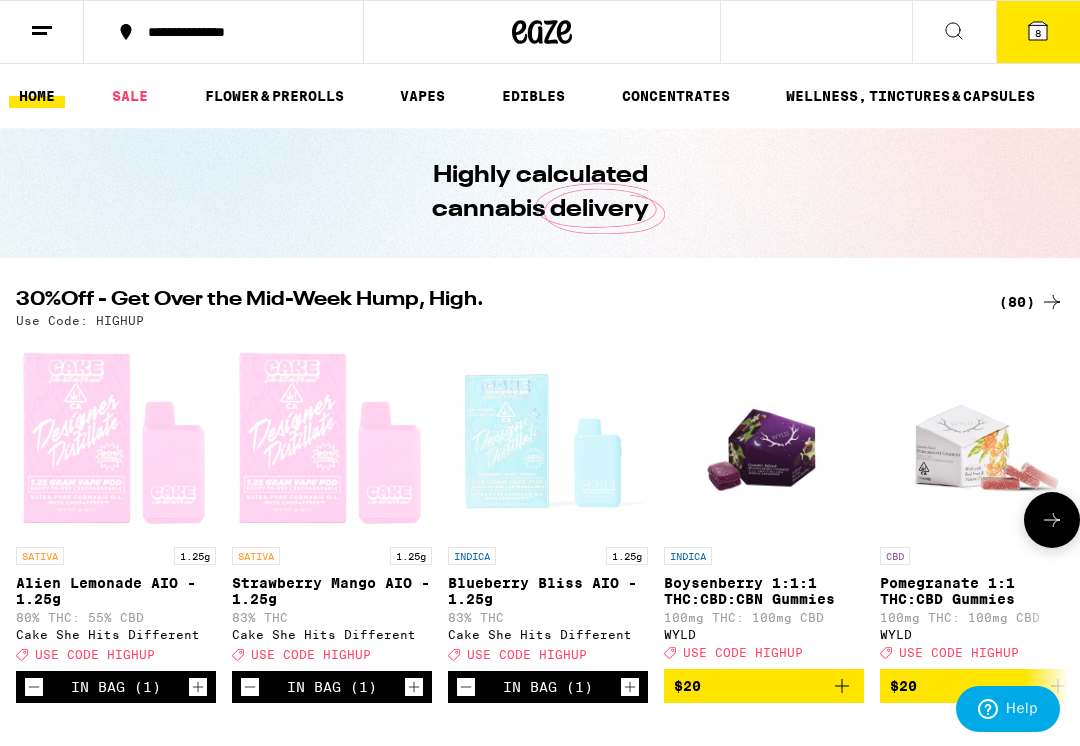 scroll, scrollTop: 0, scrollLeft: 0, axis: both 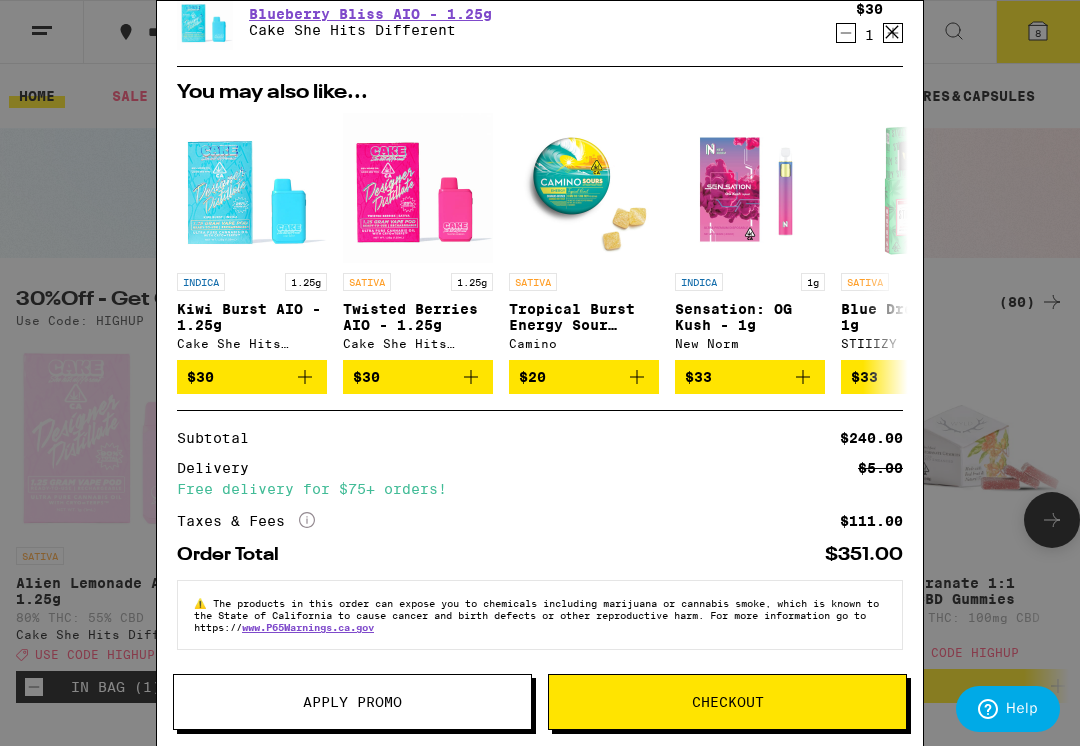 click on "Apply Promo" at bounding box center (352, 702) 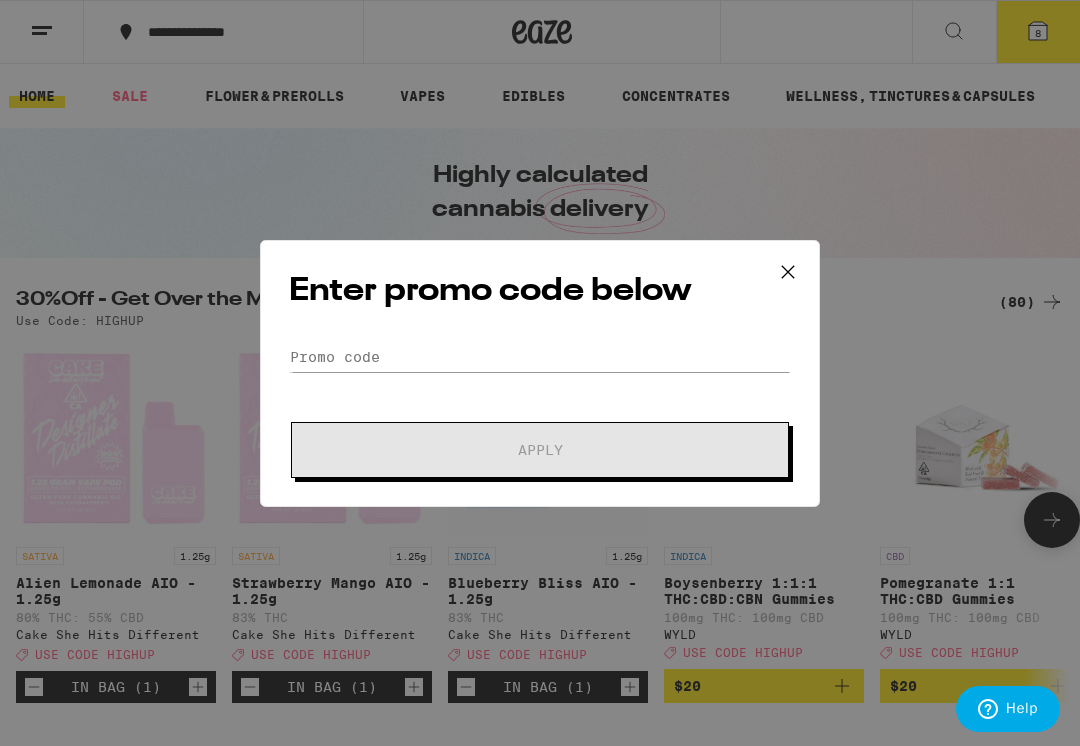 scroll, scrollTop: 0, scrollLeft: 0, axis: both 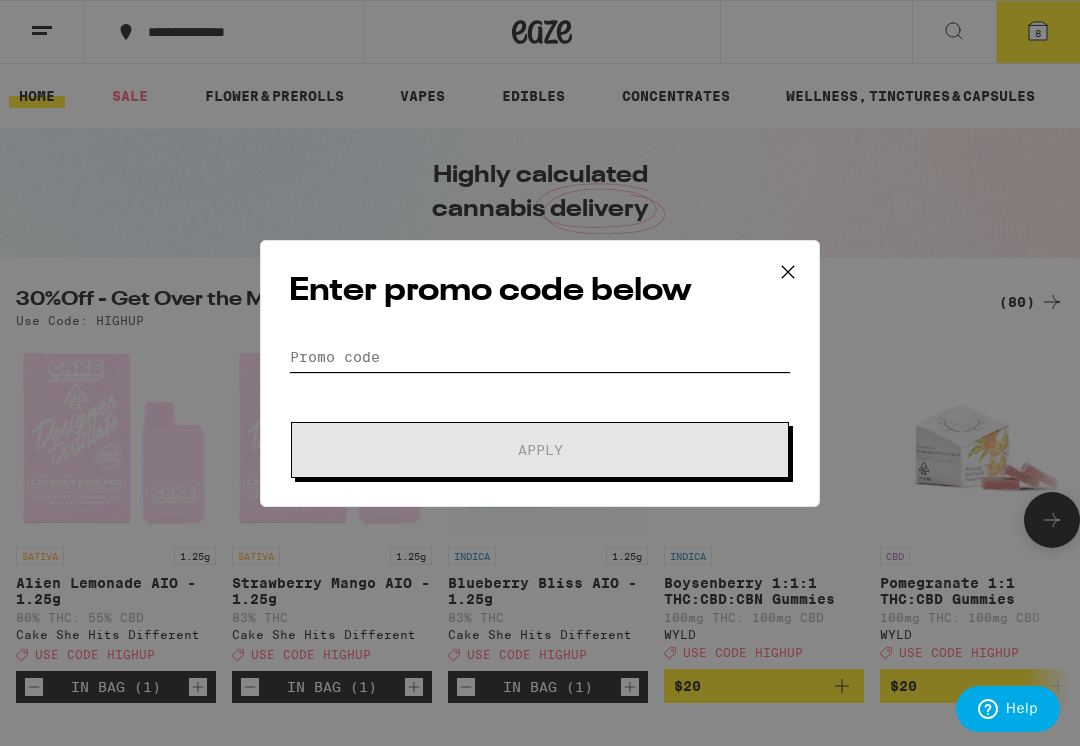 click on "Promo Code" at bounding box center [540, 357] 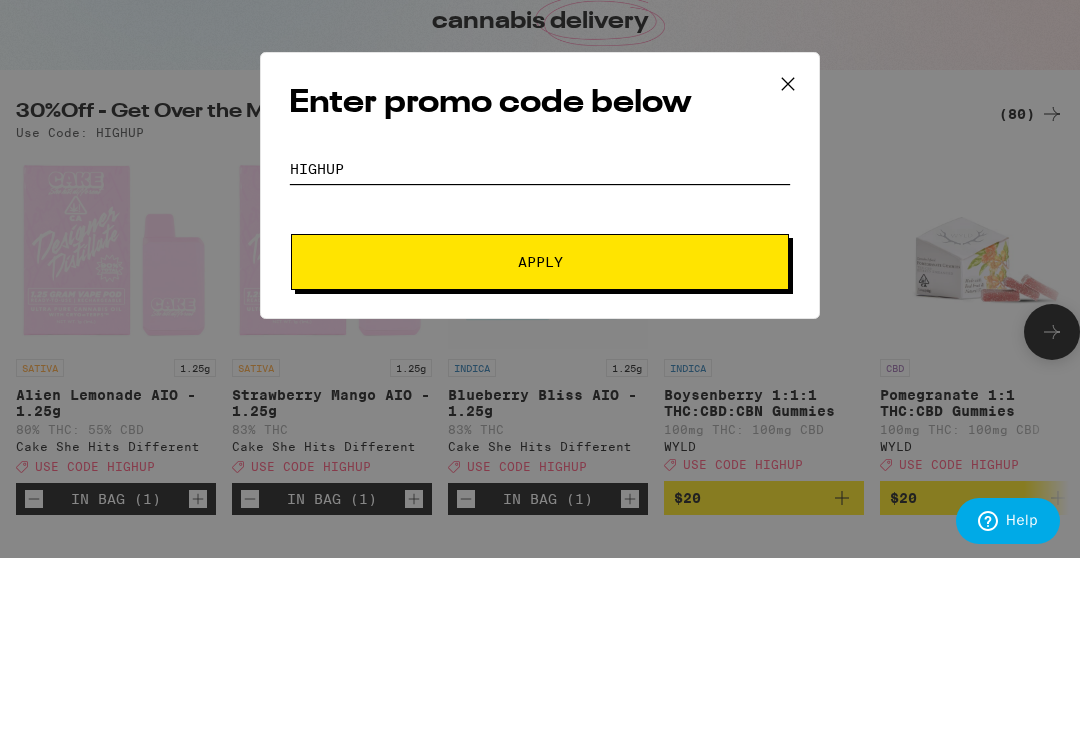type on "Highup" 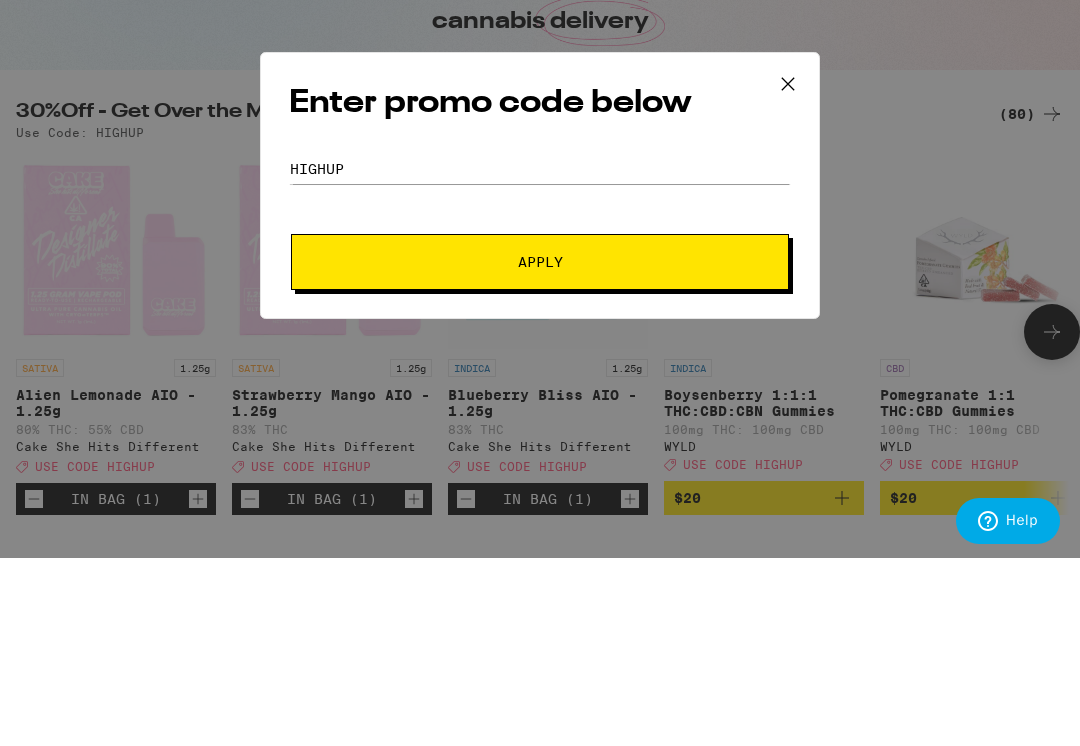 click on "Apply" at bounding box center (540, 450) 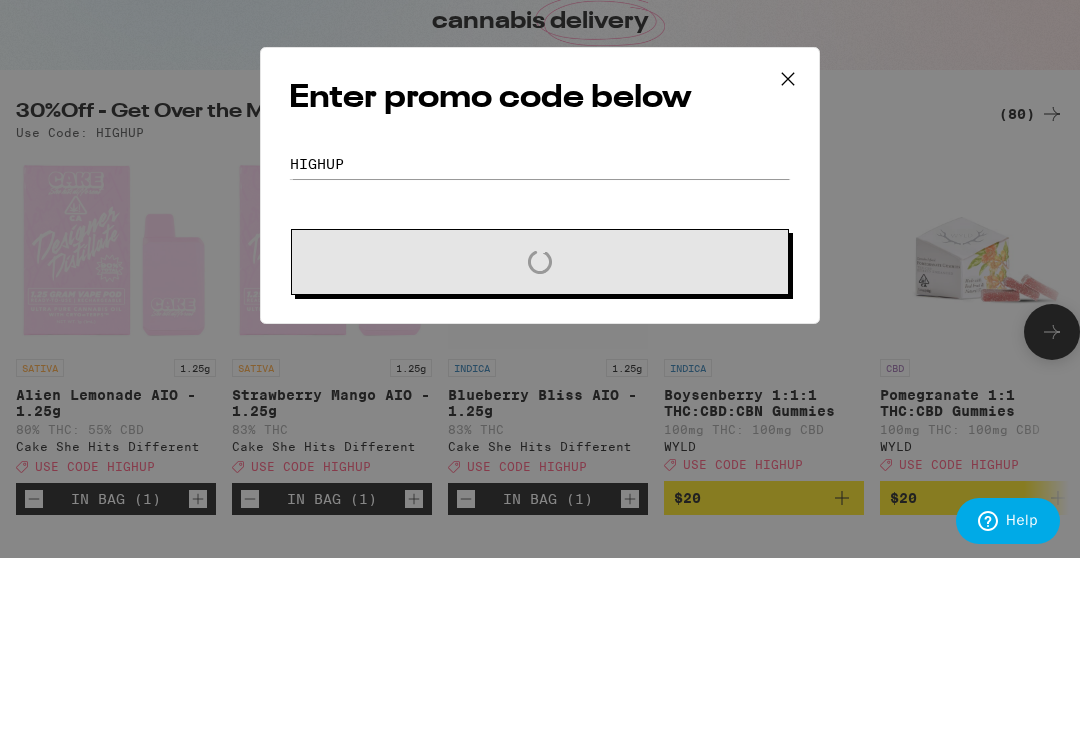 scroll, scrollTop: 188, scrollLeft: 0, axis: vertical 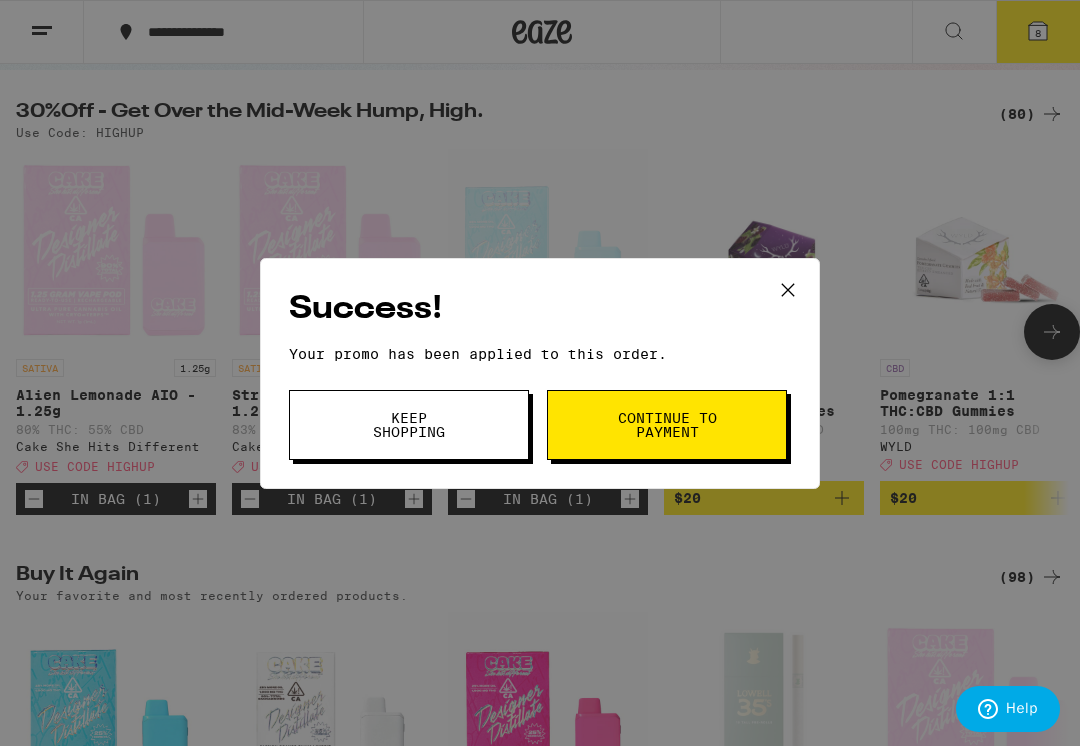 click on "Continue to payment" at bounding box center (667, 425) 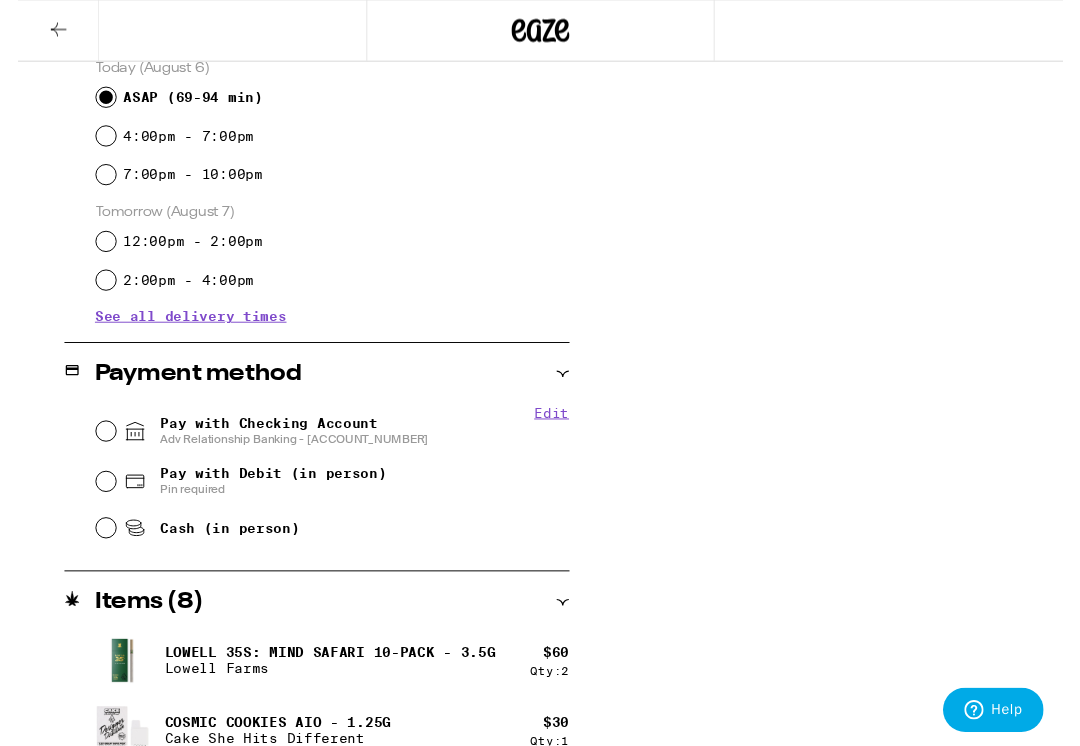 scroll, scrollTop: 565, scrollLeft: 0, axis: vertical 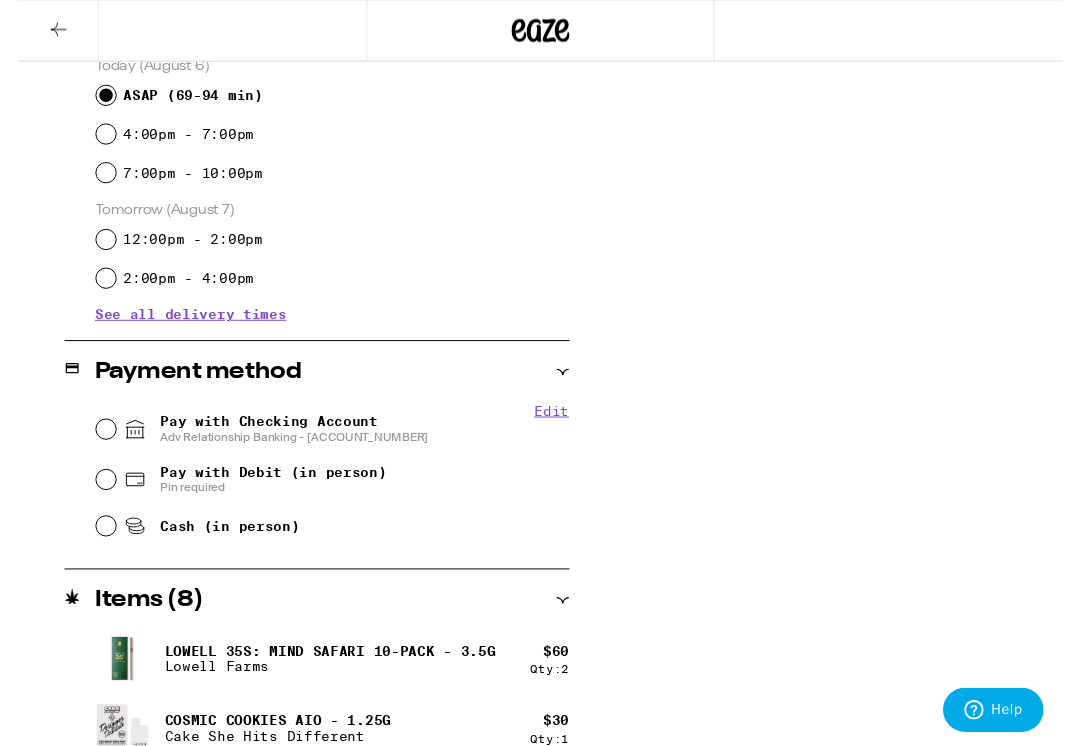 click on "Pay with Checking Account Adv Relationship Banking - [ACCOUNT_NUMBER]" at bounding box center (91, 444) 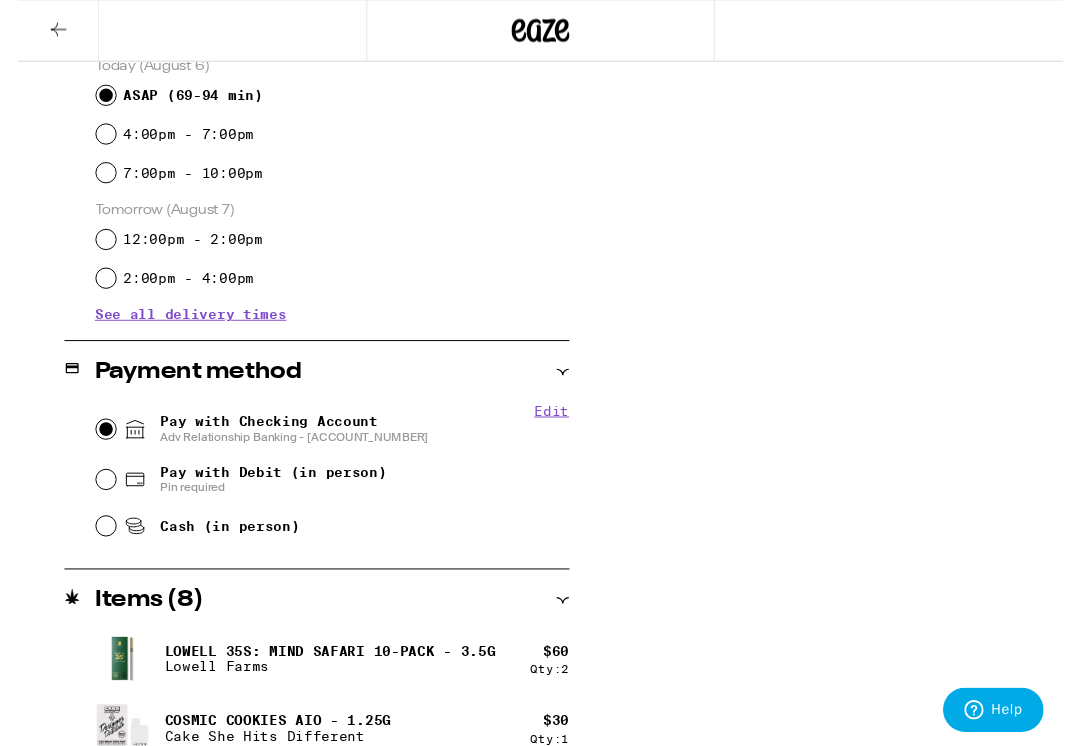 radio on "true" 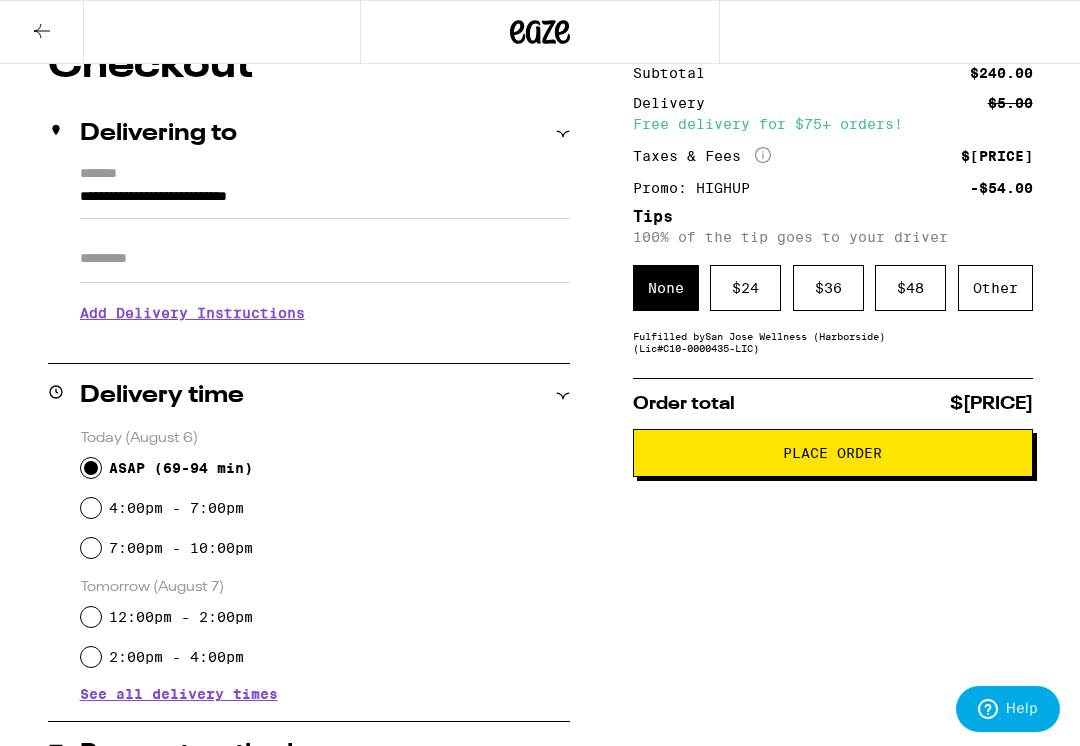 scroll, scrollTop: 194, scrollLeft: 0, axis: vertical 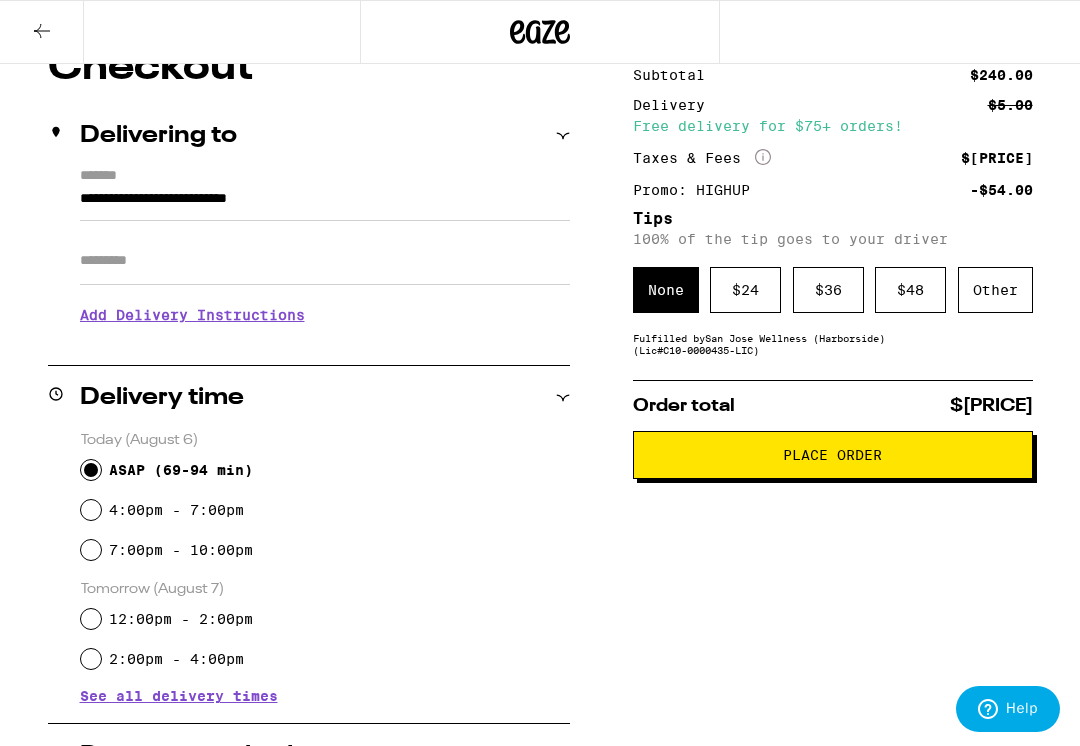 click on "$ 24" at bounding box center (745, 290) 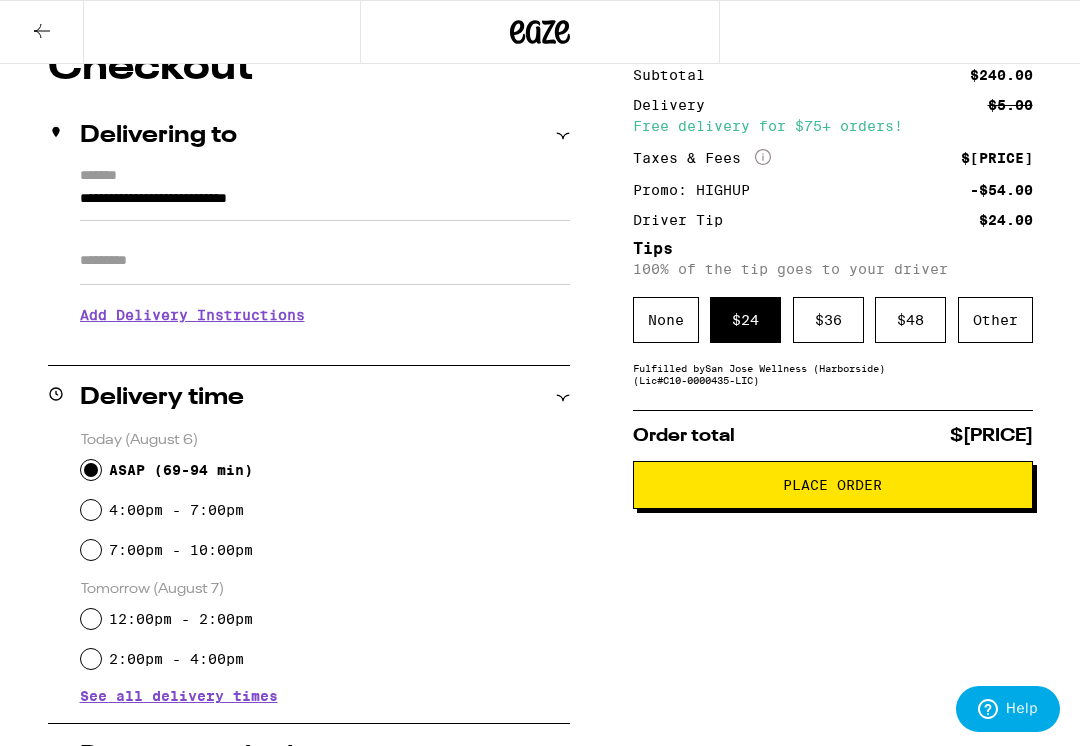 click on "Place Order" at bounding box center (833, 485) 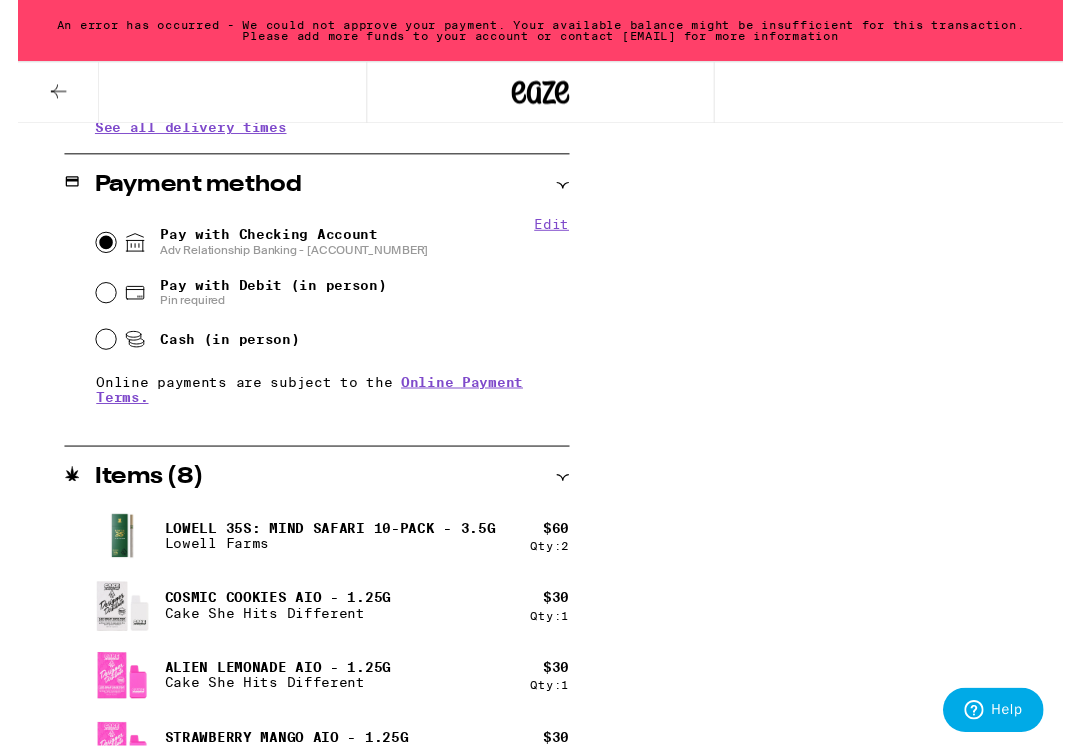 scroll, scrollTop: 823, scrollLeft: 0, axis: vertical 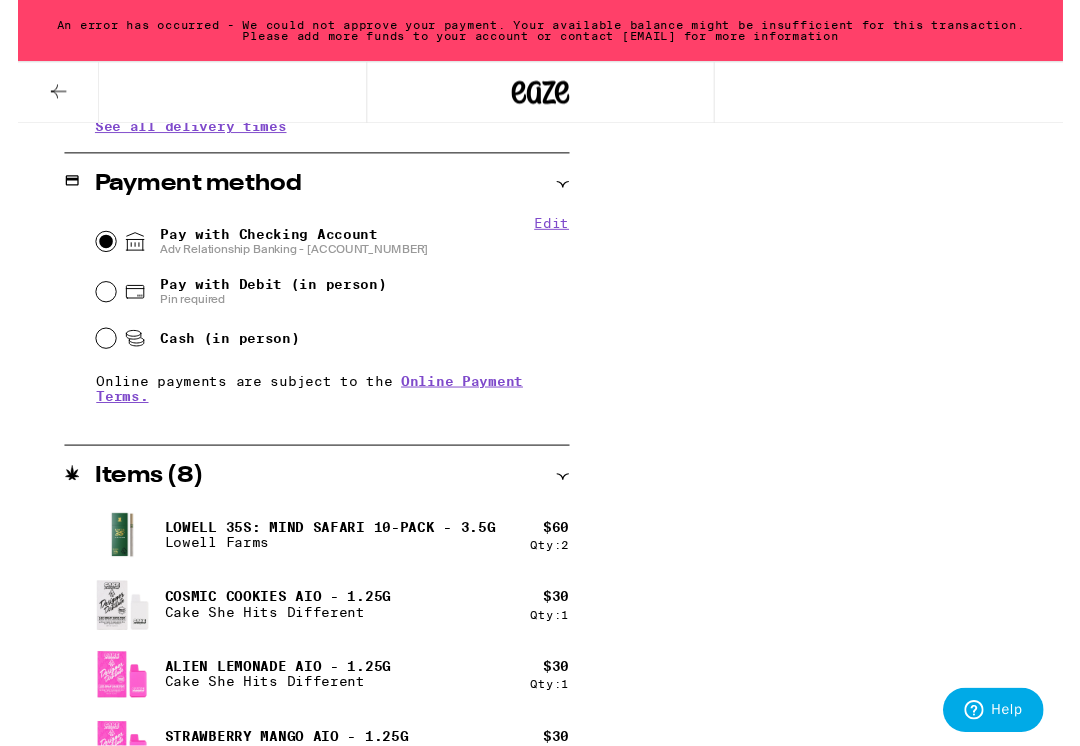 click on "Pay with Debit (in person) Pin required" at bounding box center (91, 302) 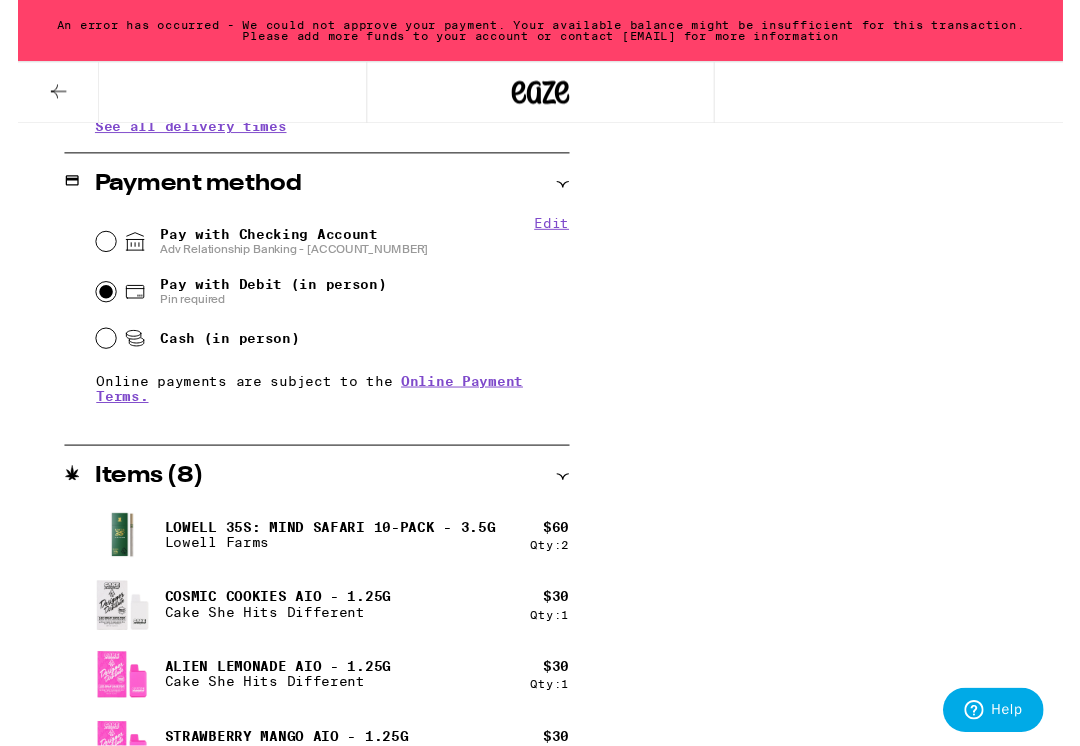radio on "true" 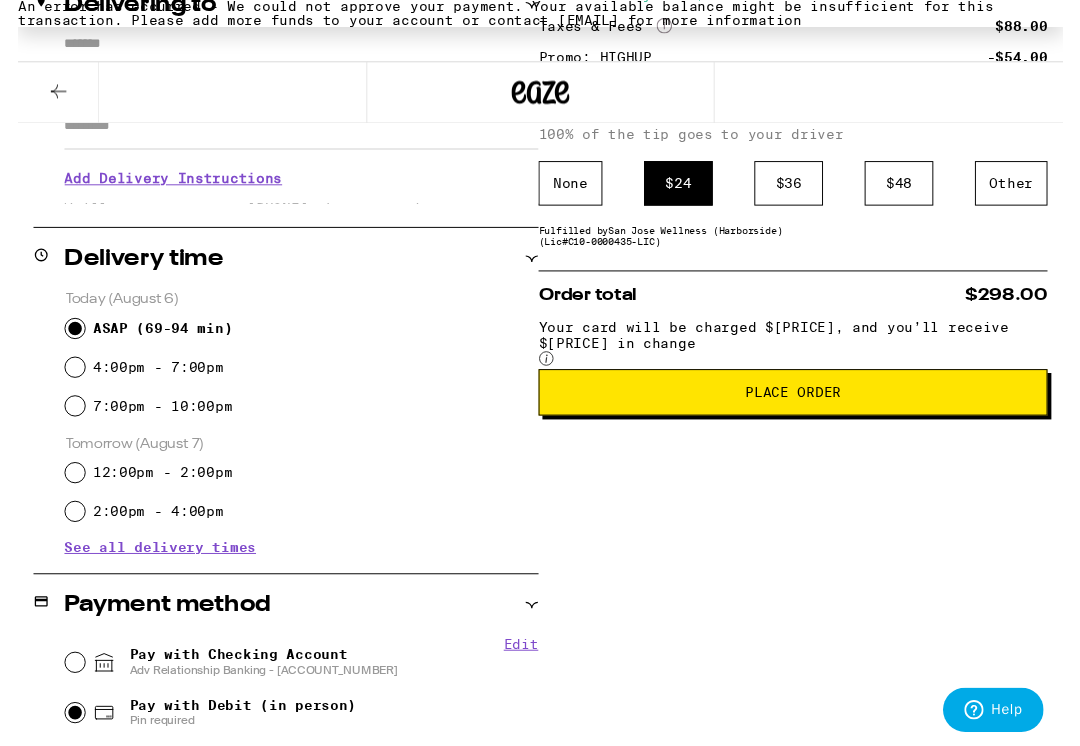scroll, scrollTop: 391, scrollLeft: 0, axis: vertical 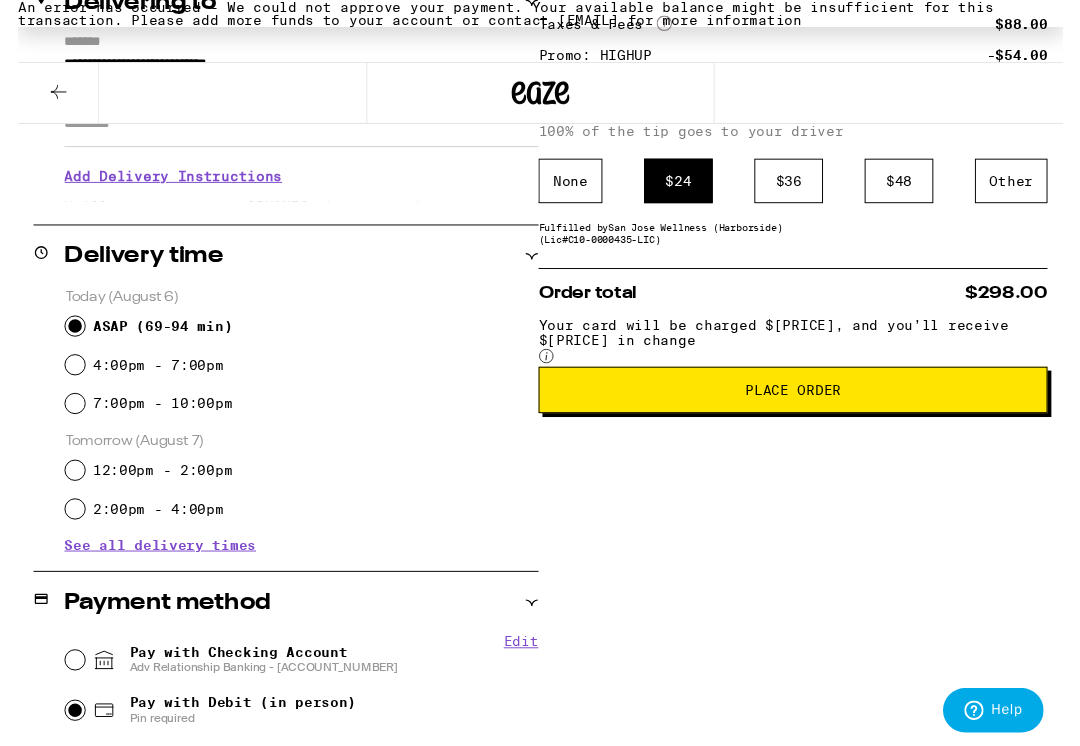 click on "Place Order" at bounding box center (801, 403) 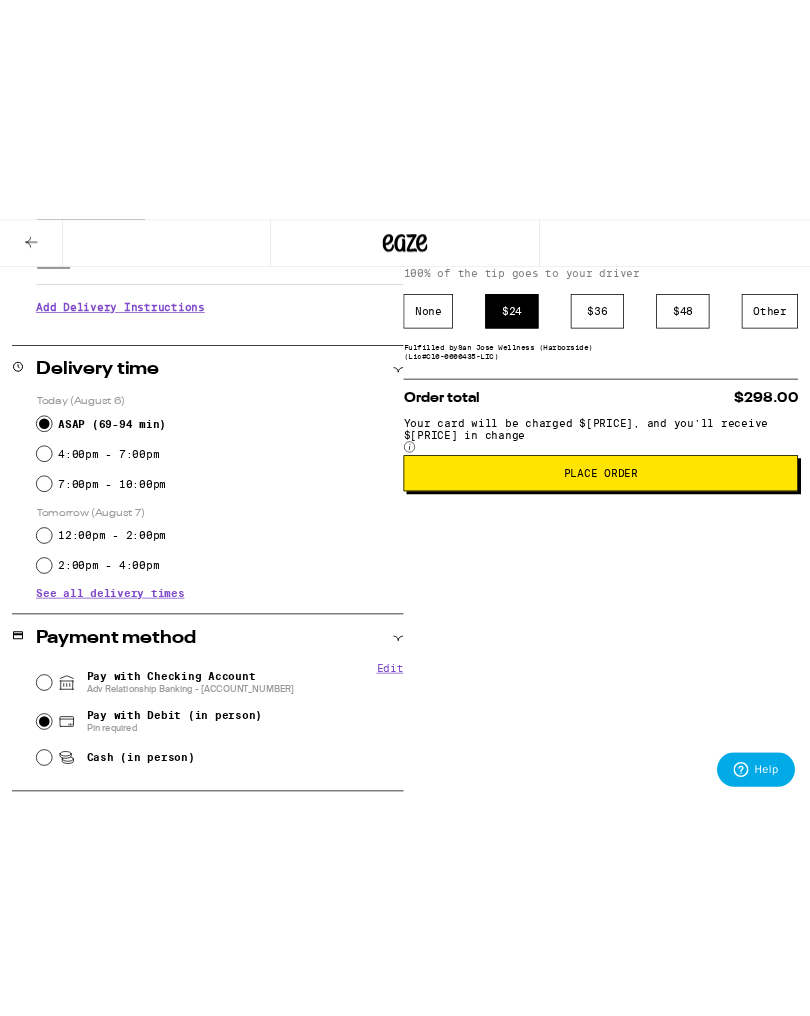 scroll, scrollTop: 0, scrollLeft: 0, axis: both 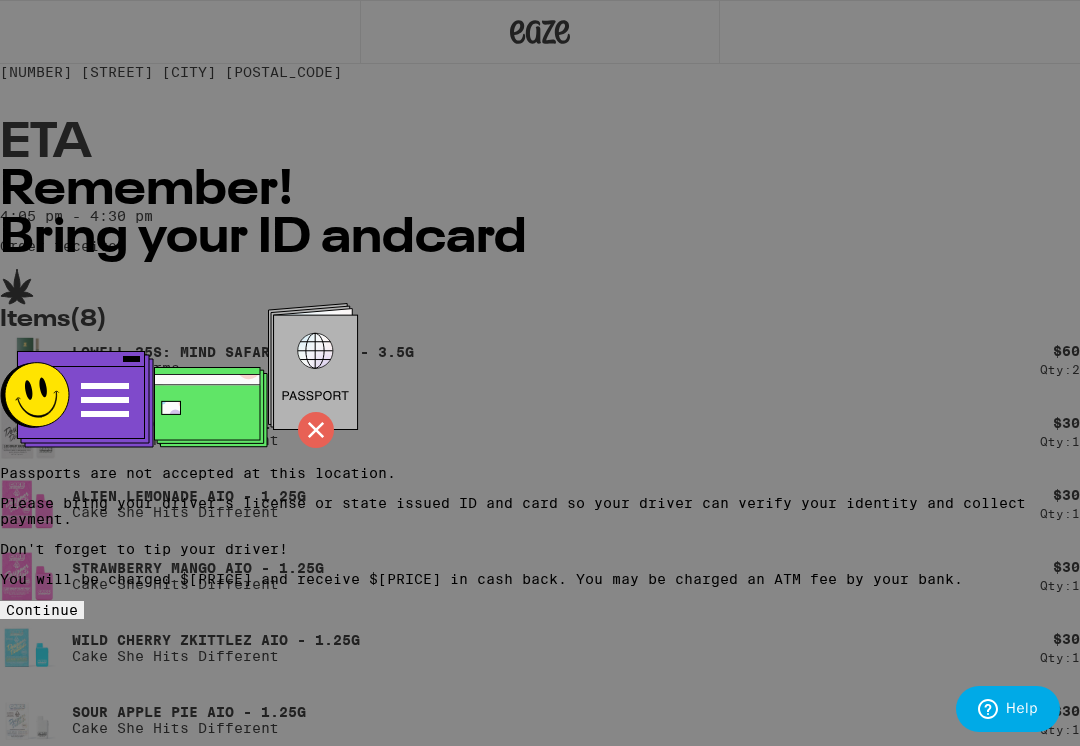 click on "Continue" at bounding box center [42, 610] 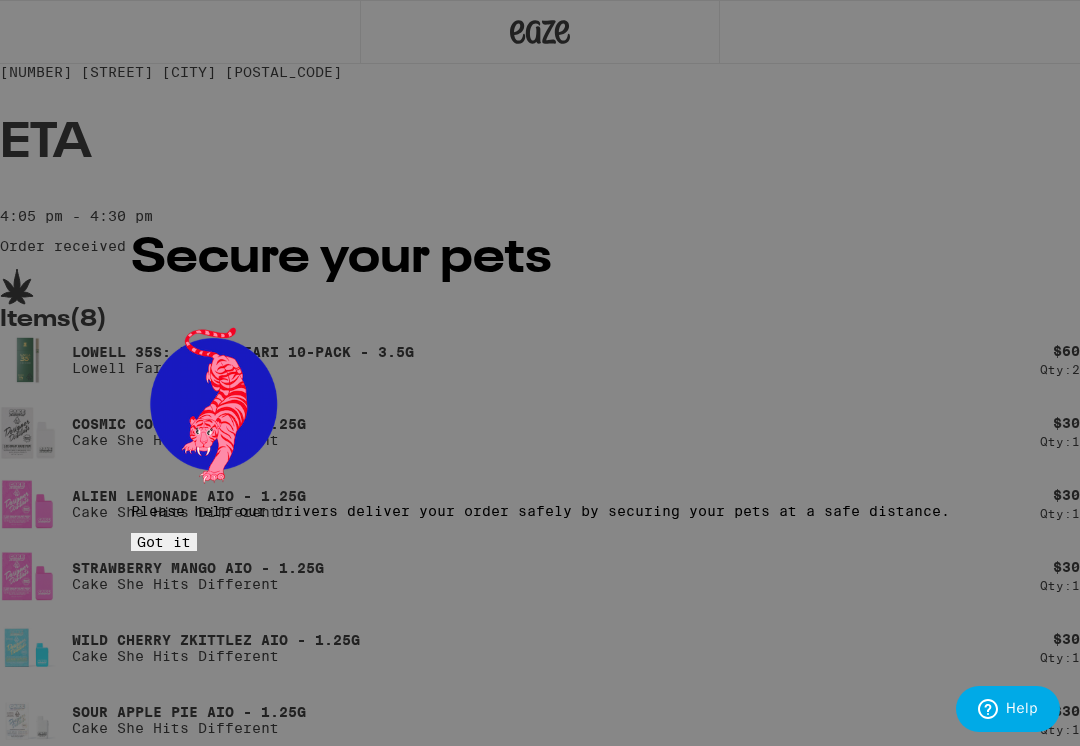 click on "Got it" at bounding box center [164, 542] 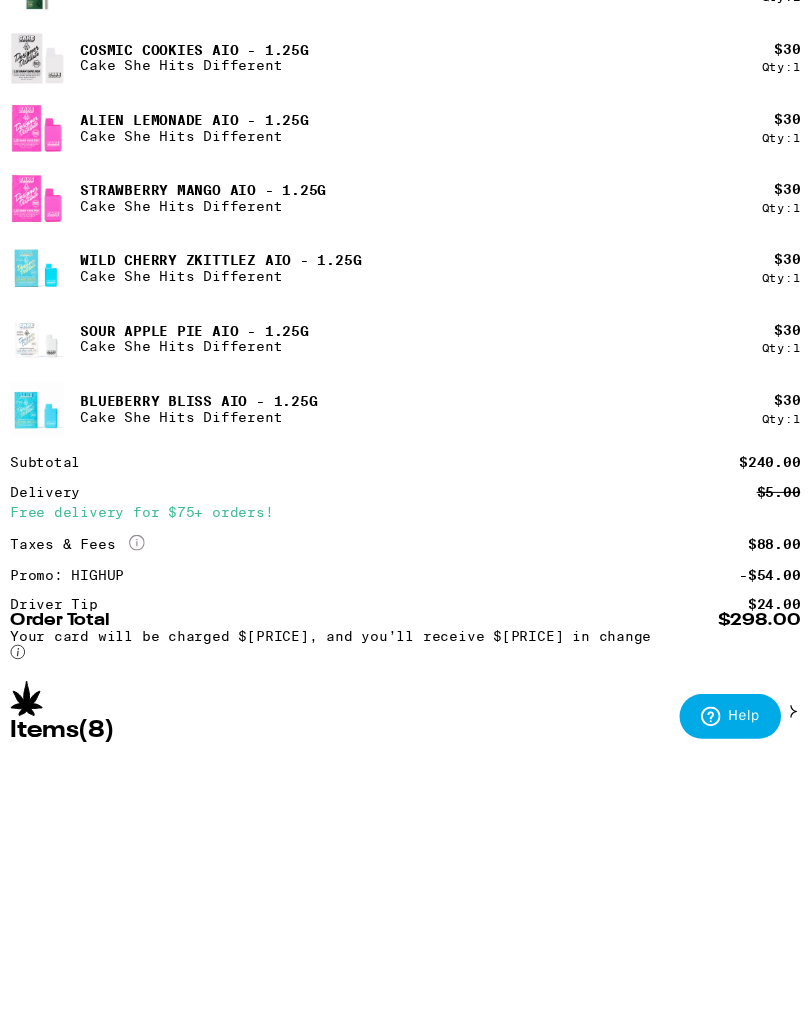 scroll, scrollTop: 96, scrollLeft: 0, axis: vertical 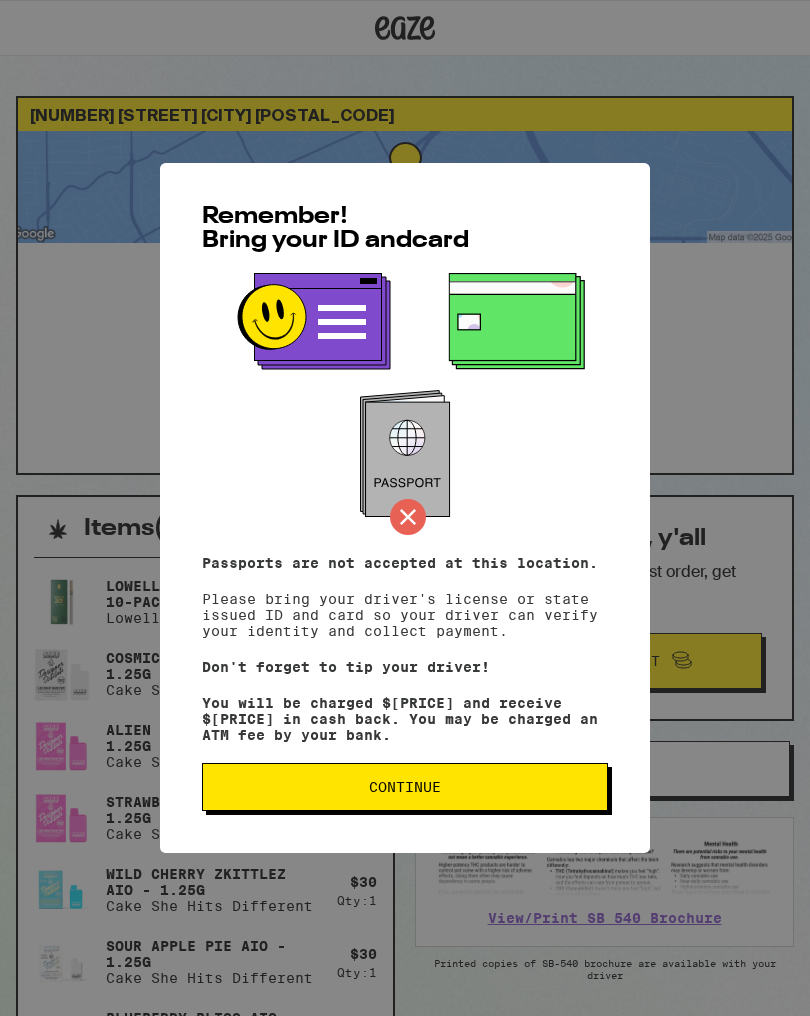 click on "Continue" at bounding box center (405, 787) 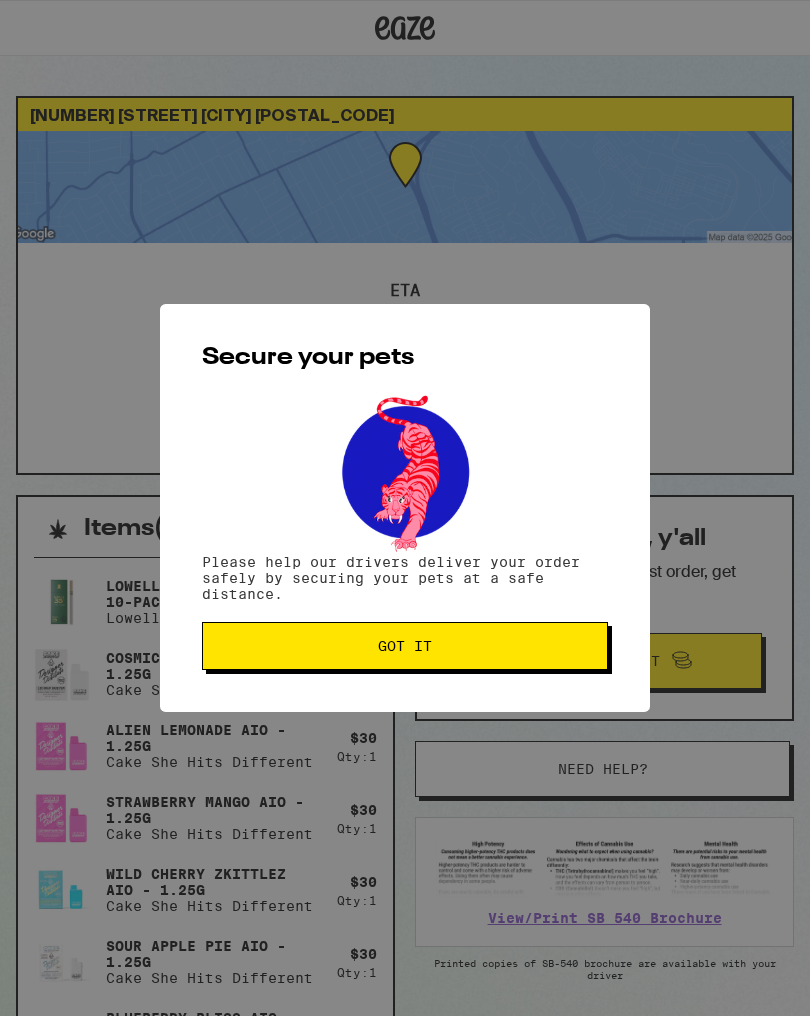 scroll, scrollTop: 0, scrollLeft: 0, axis: both 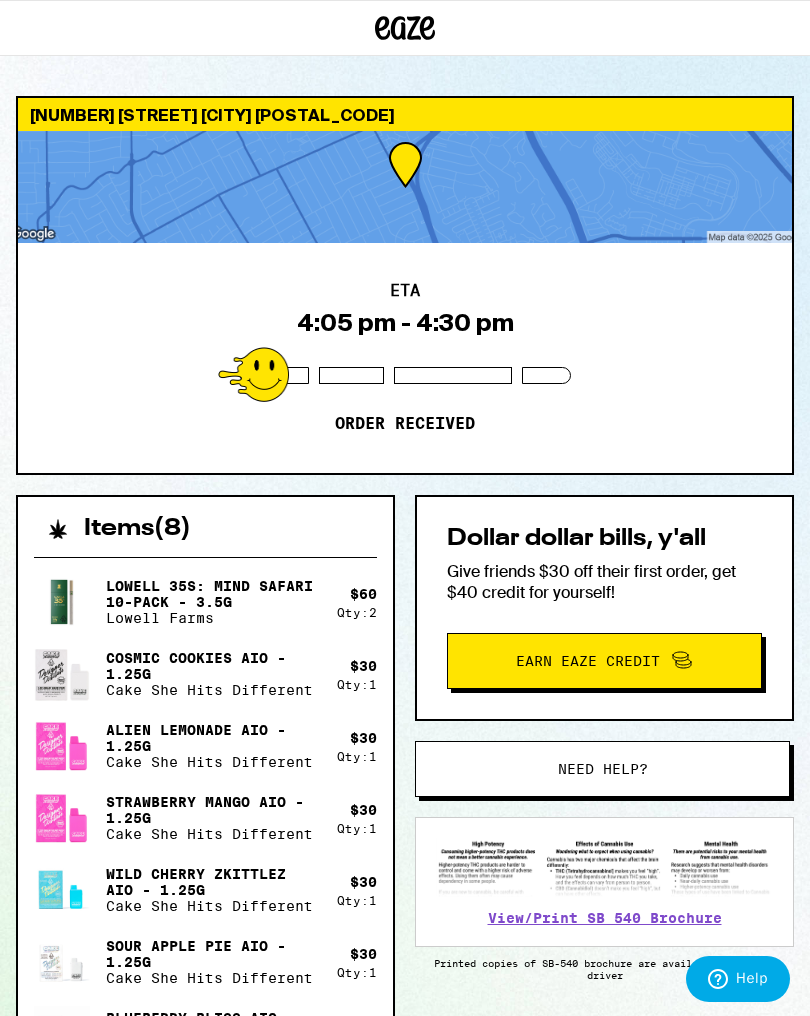 click on "ETA [TIME] - [TIME] Order received" at bounding box center (405, 358) 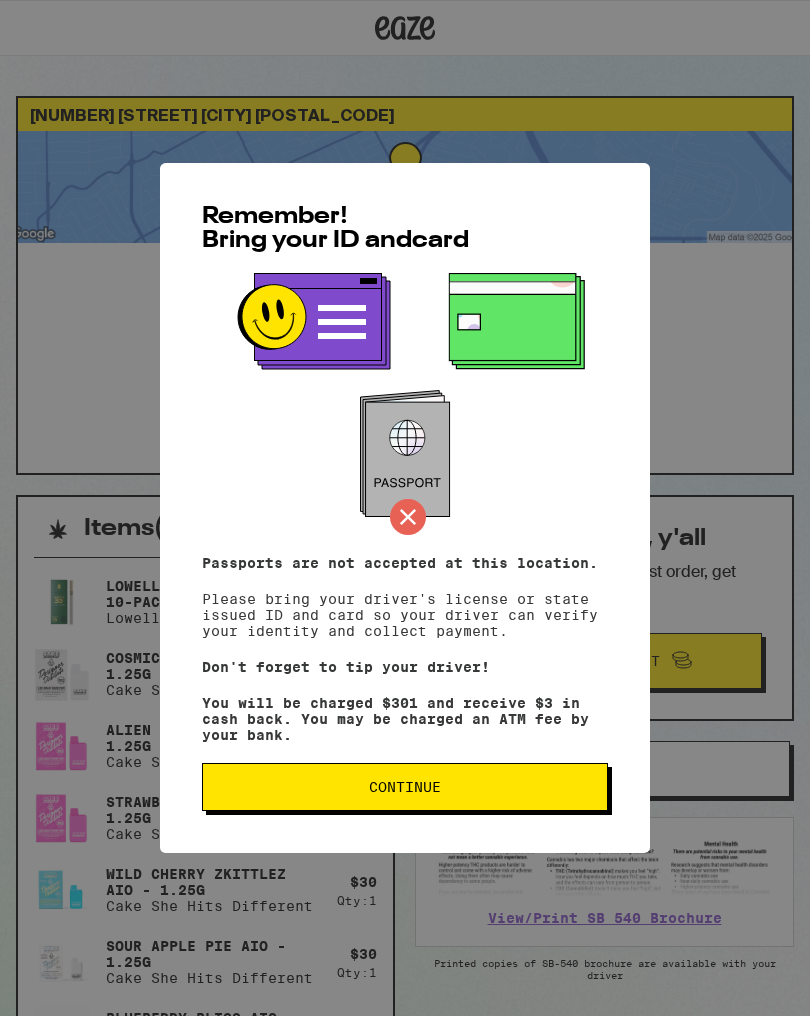 scroll, scrollTop: 0, scrollLeft: 0, axis: both 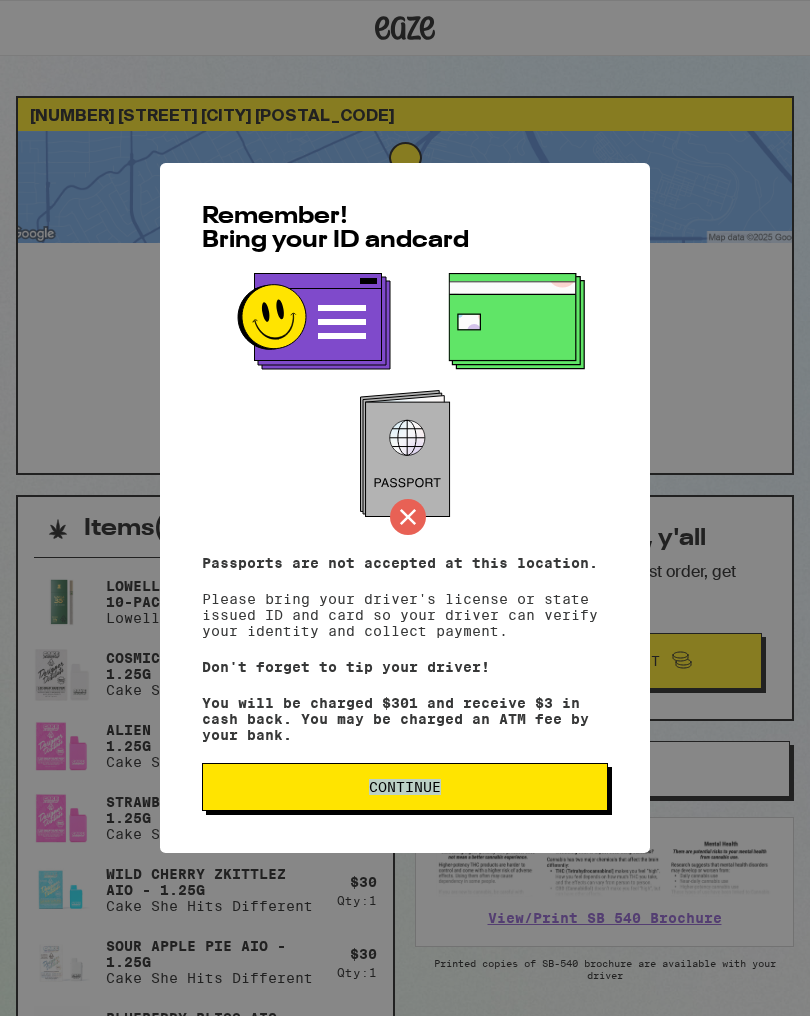 click on "Continue" at bounding box center (405, 787) 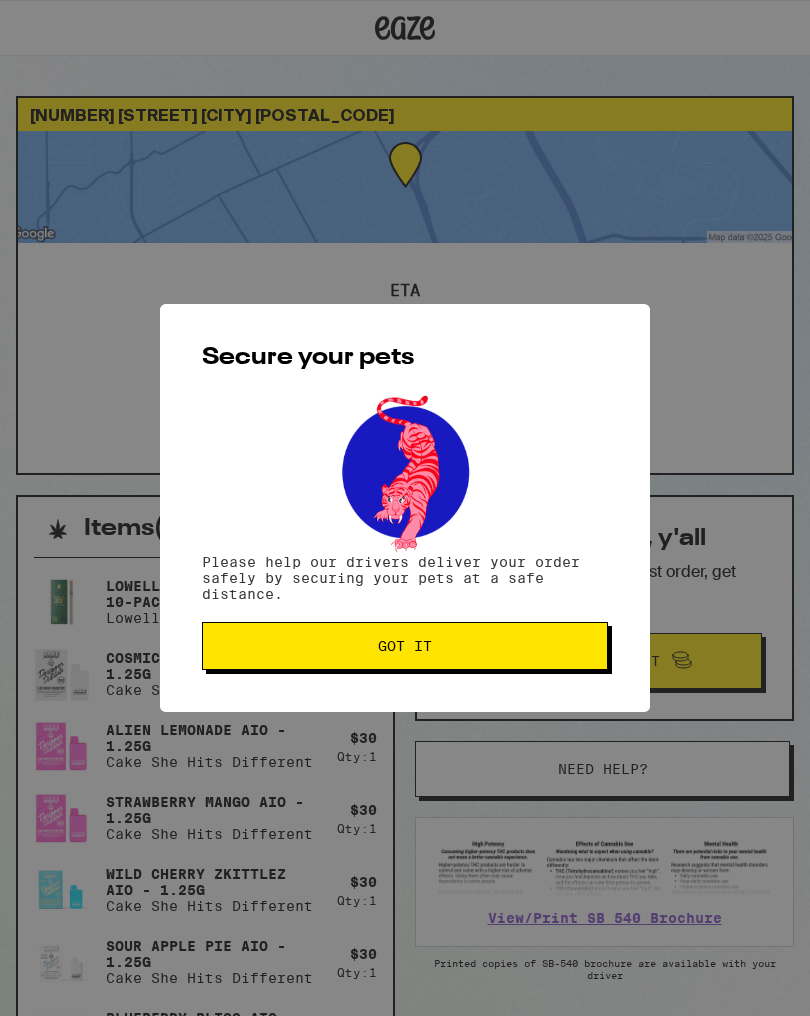 click on "Got it" at bounding box center [405, 646] 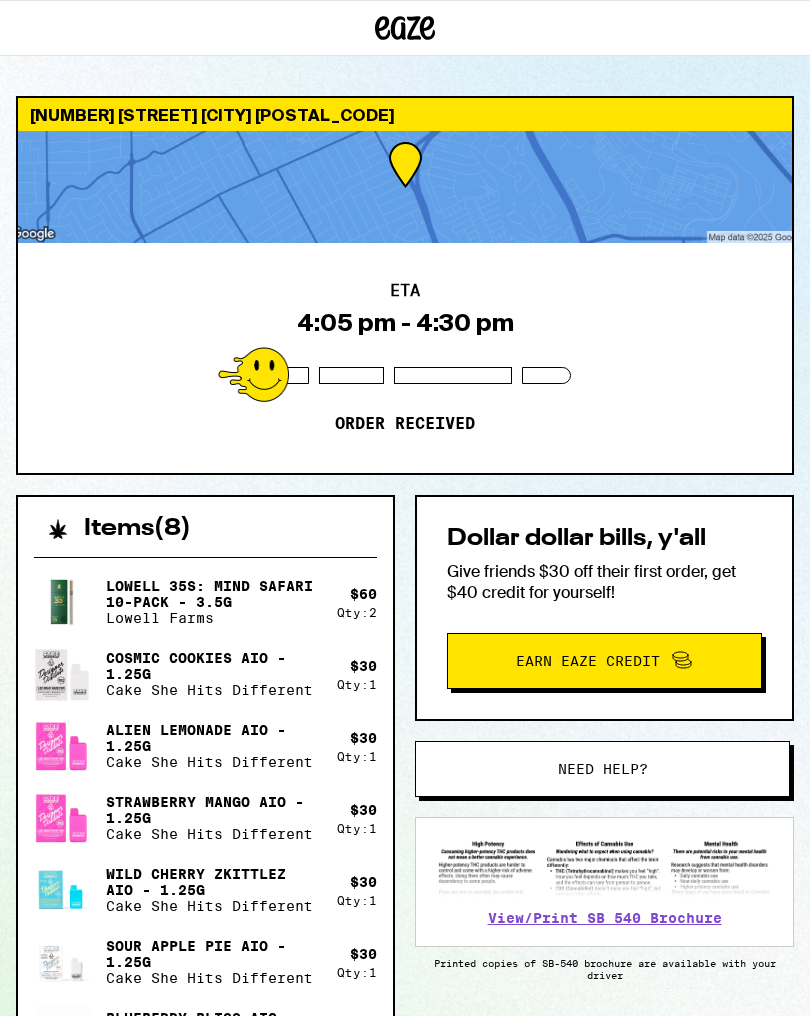 scroll, scrollTop: 0, scrollLeft: 0, axis: both 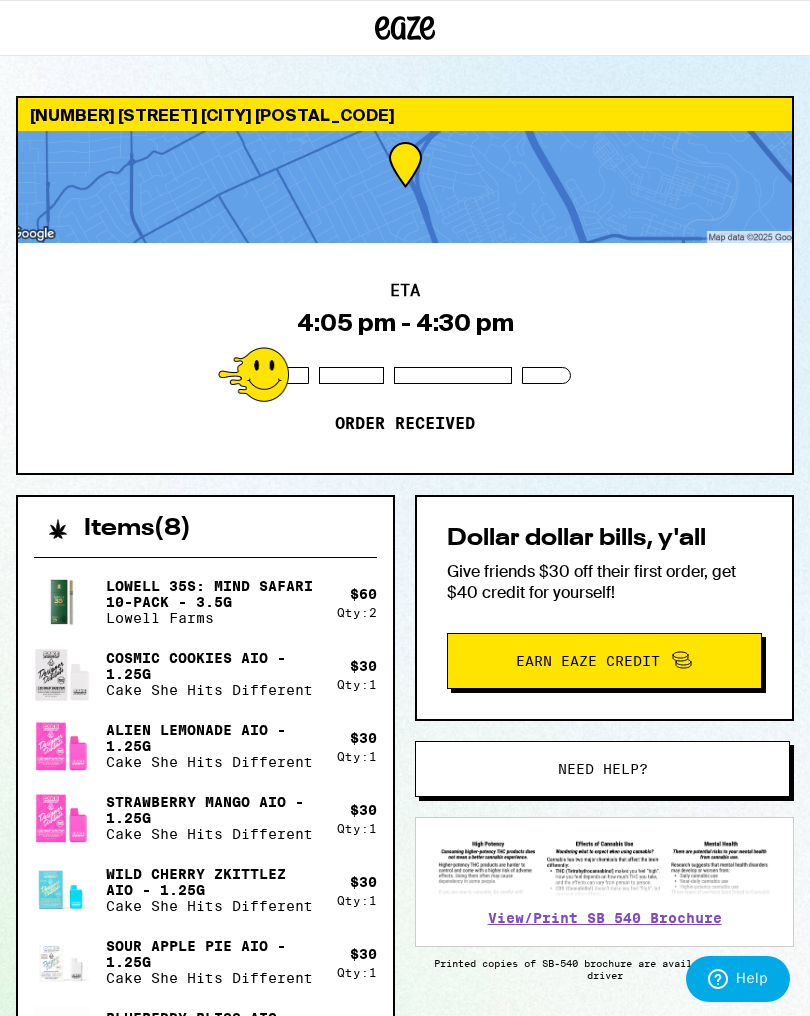 click on "ETA [TIME] - [TIME] Order received" at bounding box center [405, 358] 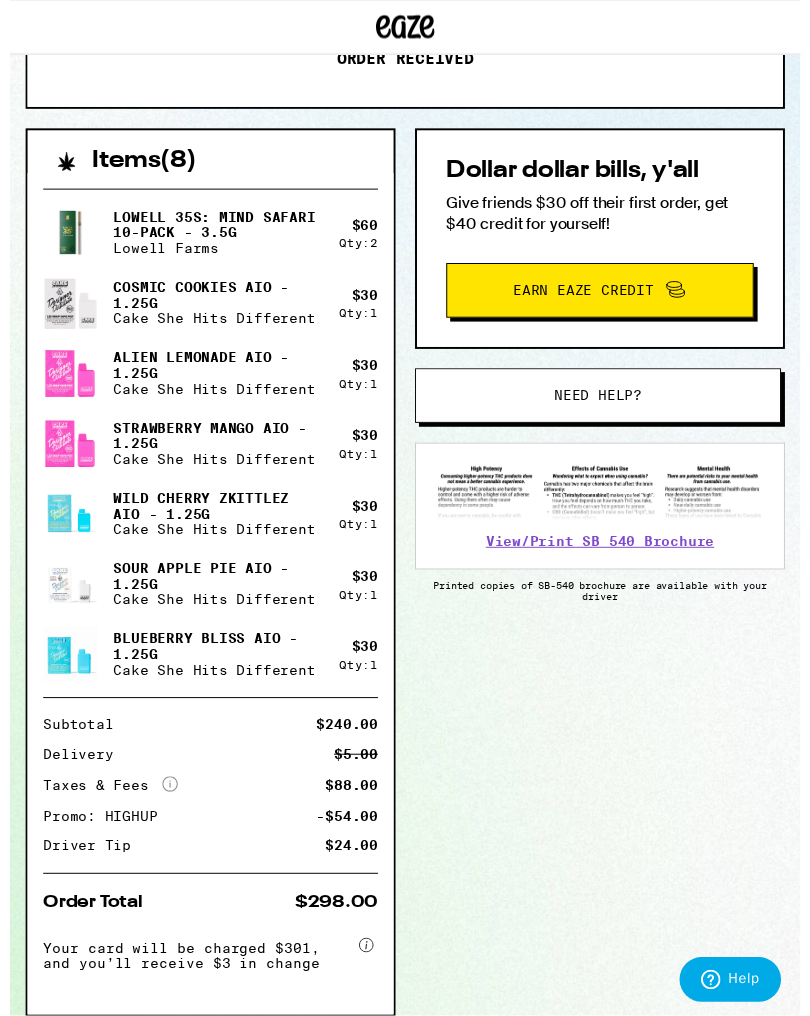scroll, scrollTop: 461, scrollLeft: 0, axis: vertical 